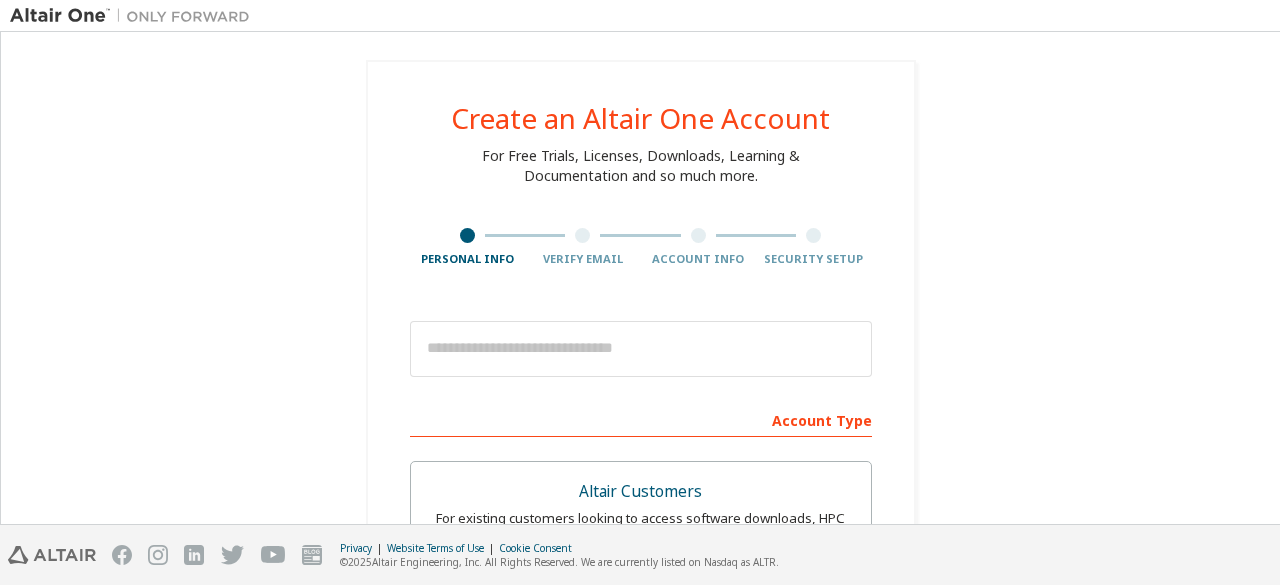 scroll, scrollTop: 0, scrollLeft: 0, axis: both 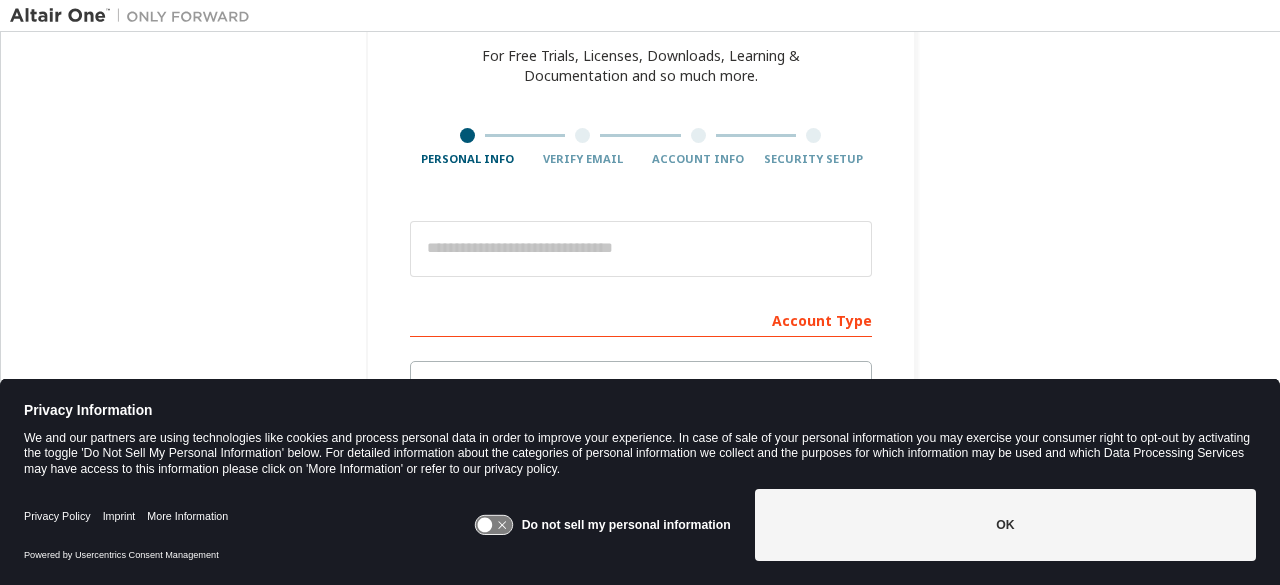 click 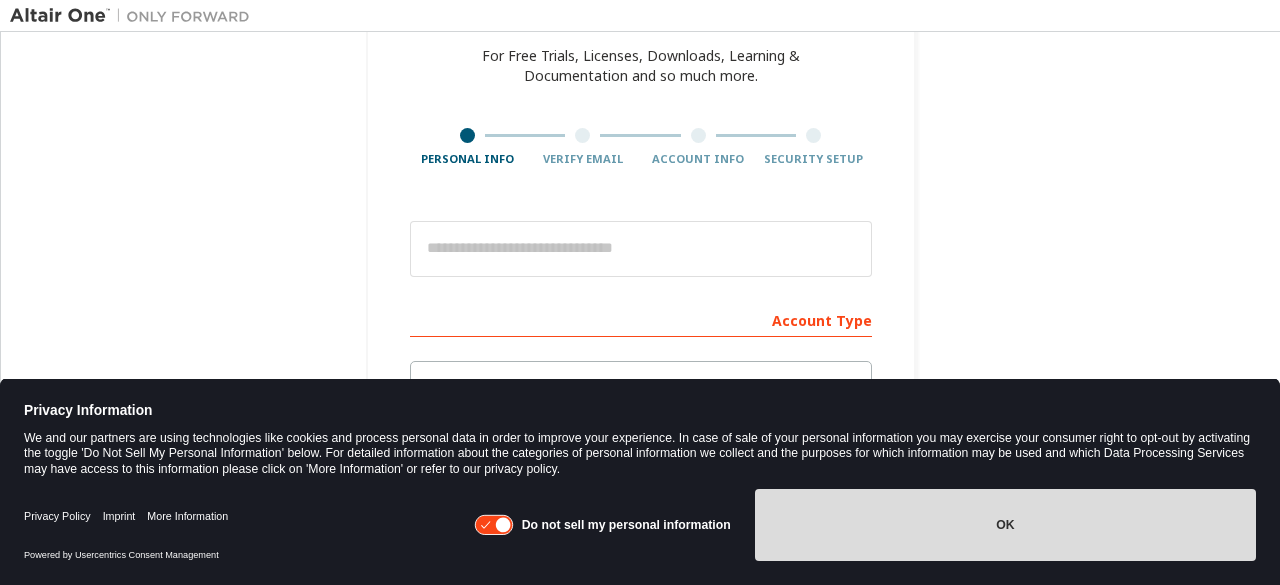 click on "OK" at bounding box center (1005, 525) 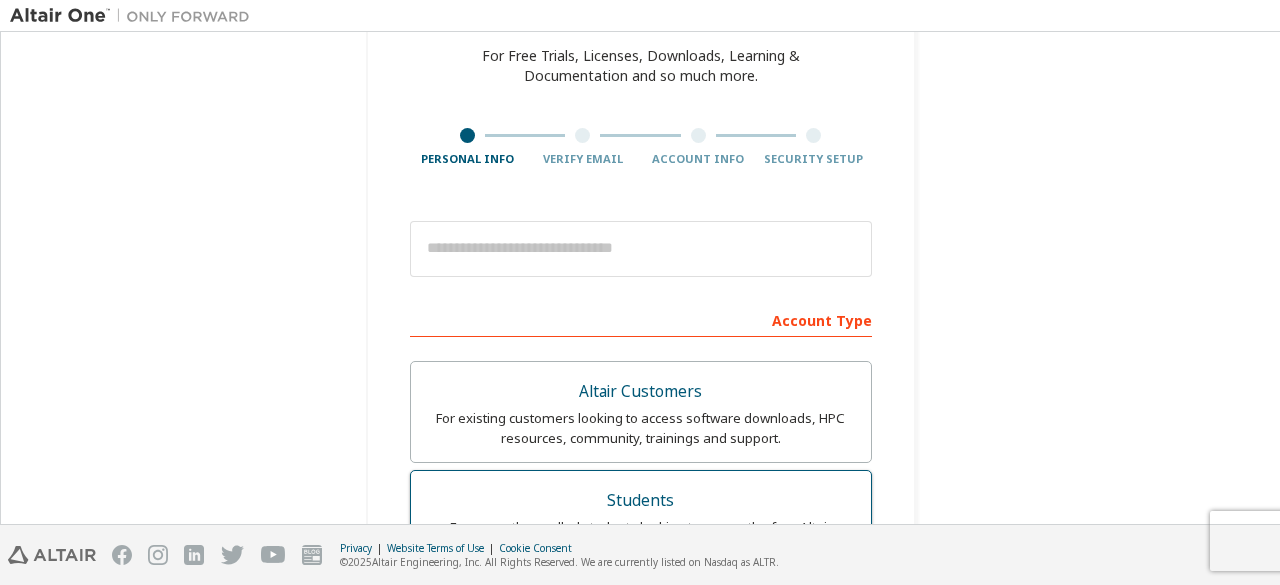 scroll, scrollTop: 300, scrollLeft: 0, axis: vertical 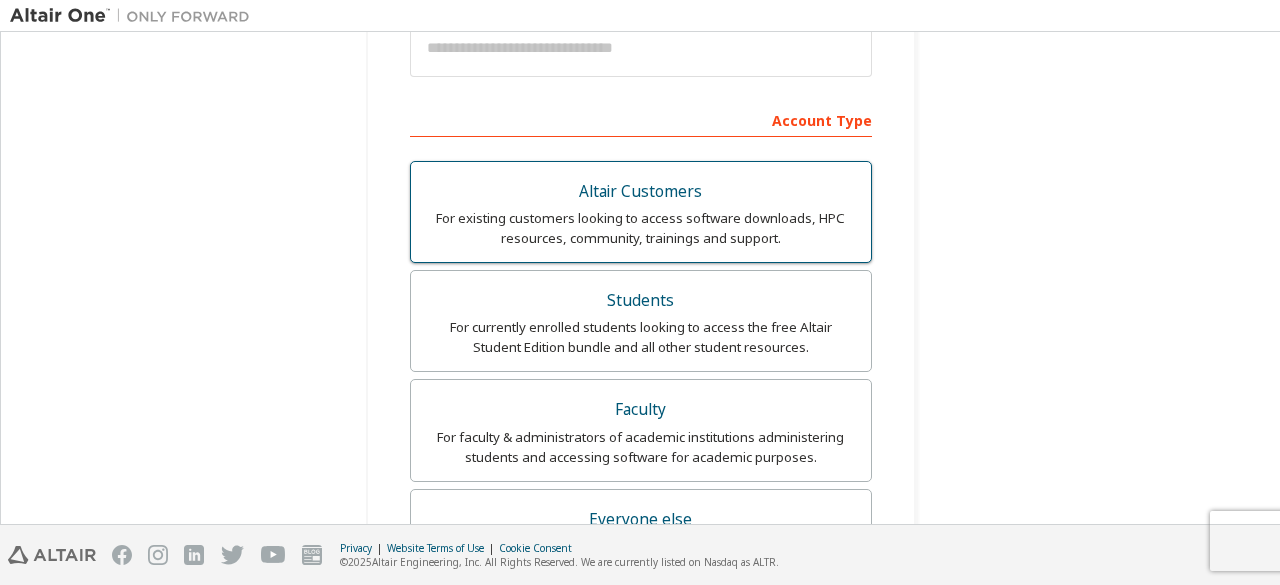 click on "For existing customers looking to access software downloads, HPC resources, community, trainings and support." at bounding box center (641, 228) 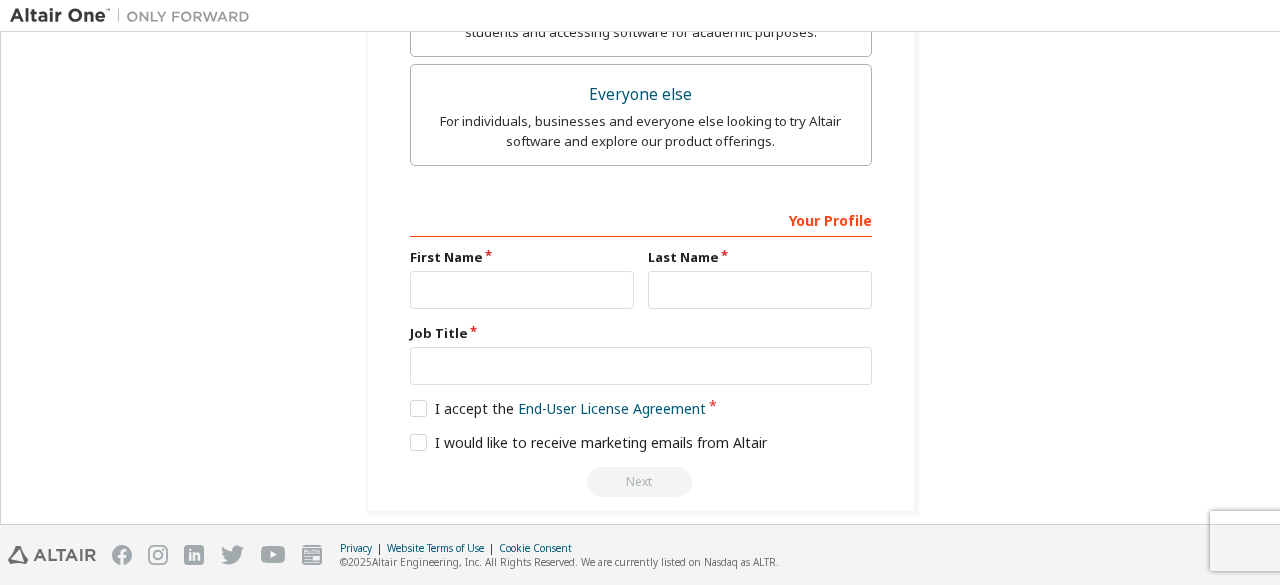 scroll, scrollTop: 500, scrollLeft: 0, axis: vertical 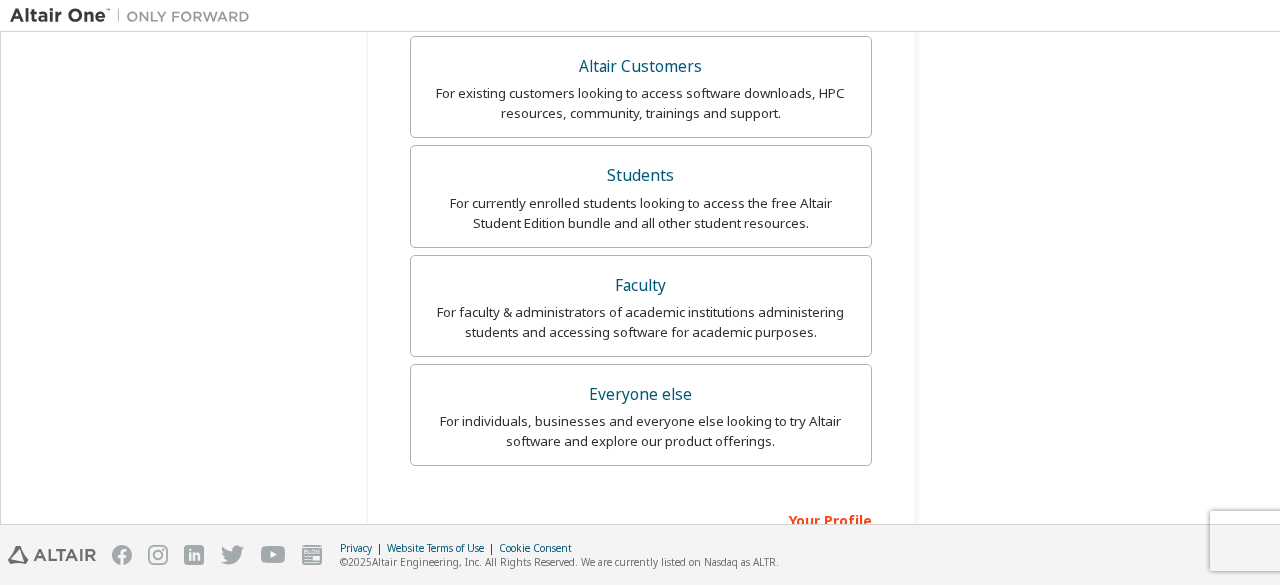 click on "Create an Altair One Account For Free Trials, Licenses, Downloads, Learning &  Documentation and so much more. Personal Info Verify Email Account Info Security Setup This is a federated email. No need to register a new account. You should be able to  login  by using your company's SSO credentials. Email already exists. Please try to  login  instead. Account Type Please select  Altair Customers  only if you are trying to access an account with an existing valid Altair license. Your email is recognised as coming from a free email address provider. For the security of our customers, we are unable to verify your account to route it to a licensed account. If you require access to a licensed account using a free email domain, please reach out to your account administrator to have you added to the account. Thank you for your understanding. Altair Customers For existing customers looking to access software downloads, HPC resources, community, trainings and support. Students Faculty Everyone else Your Profile   Next" at bounding box center [640, 186] 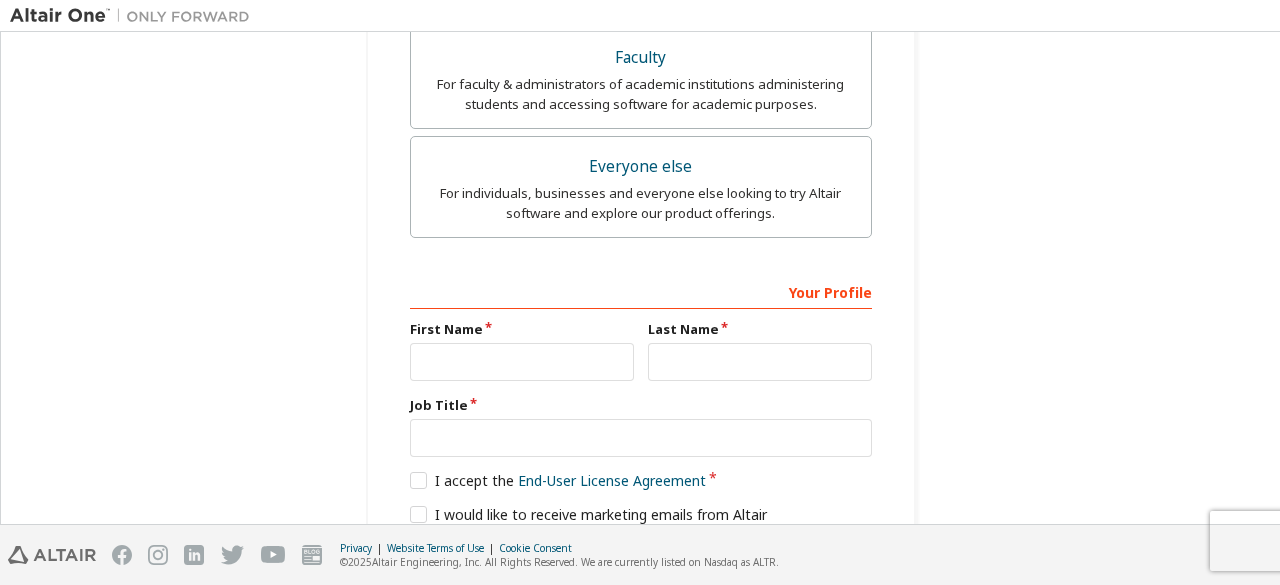 scroll, scrollTop: 800, scrollLeft: 0, axis: vertical 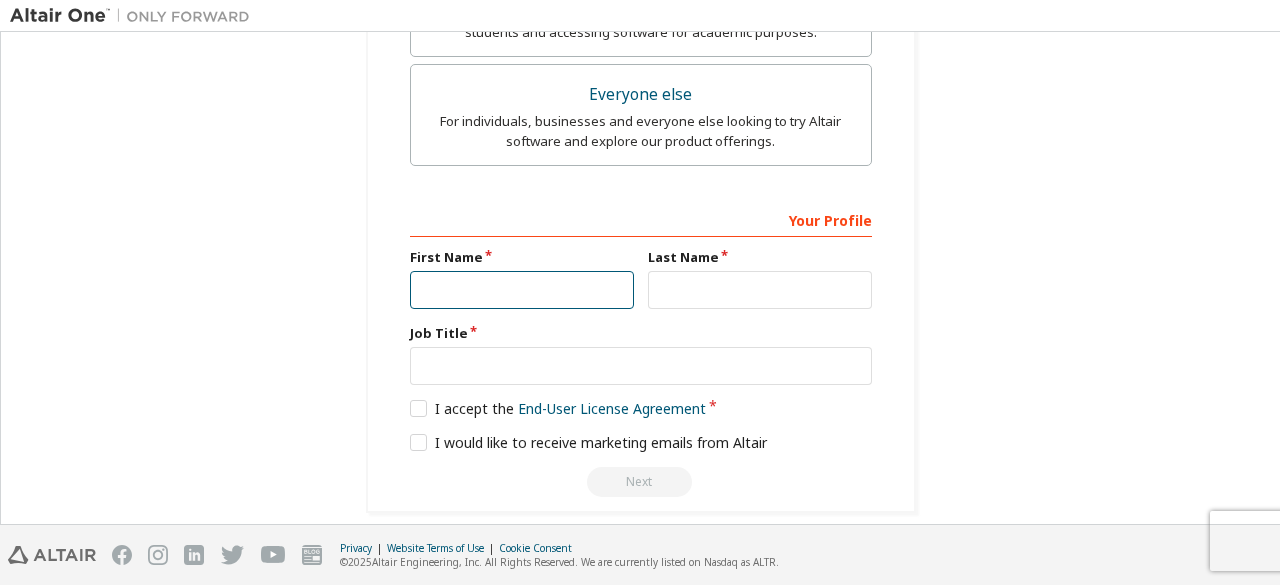 click at bounding box center [522, 290] 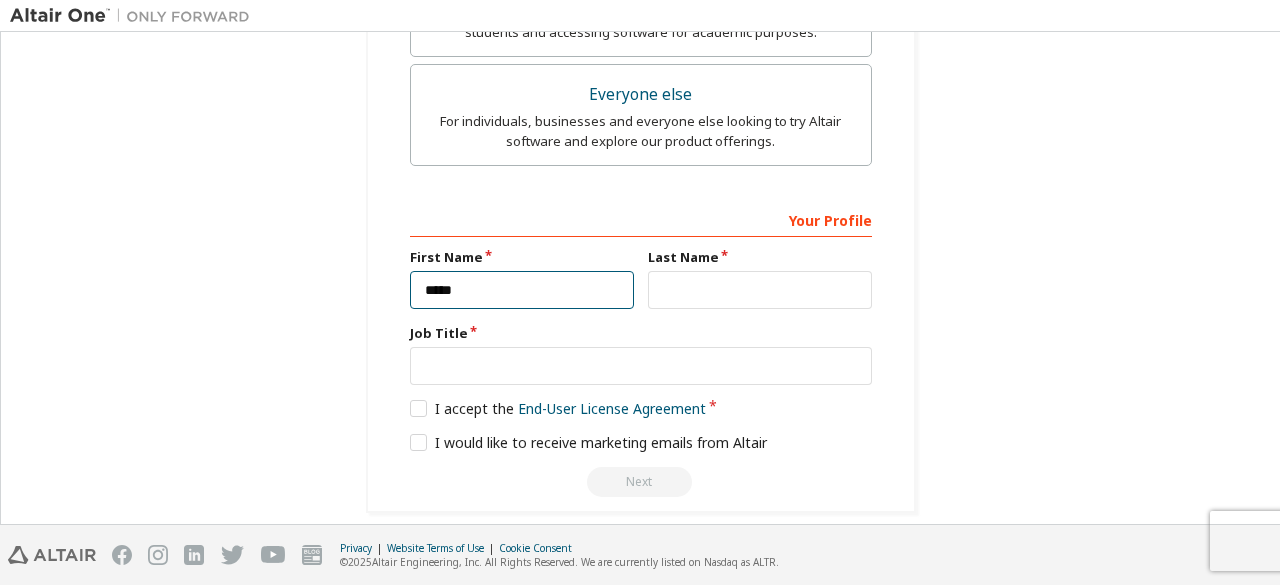 type on "*****" 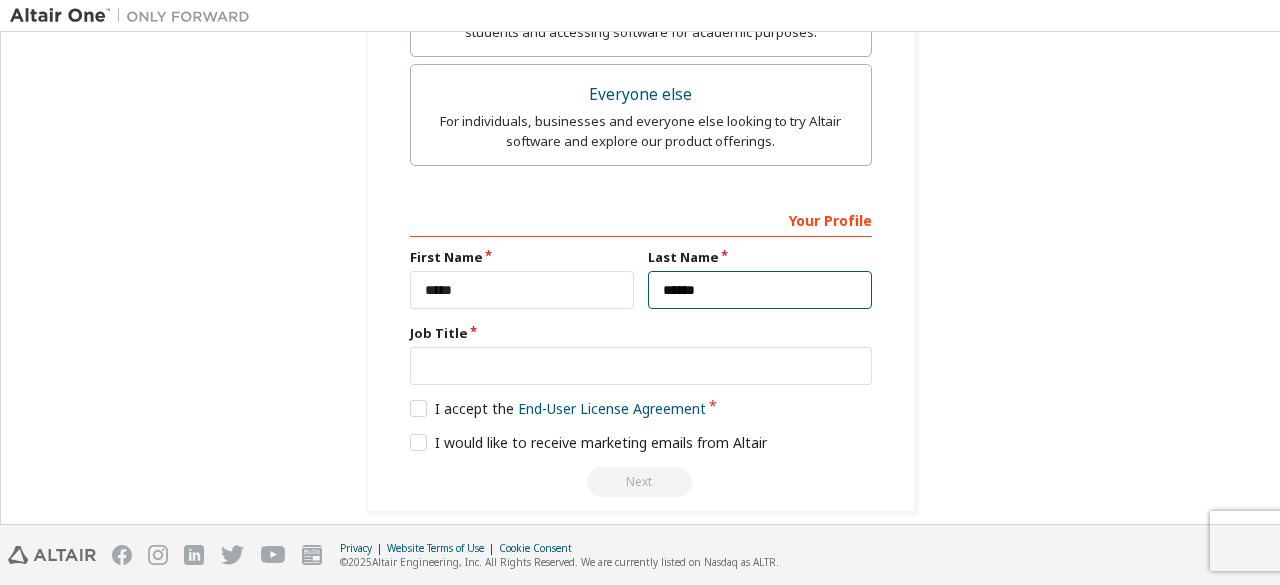type on "******" 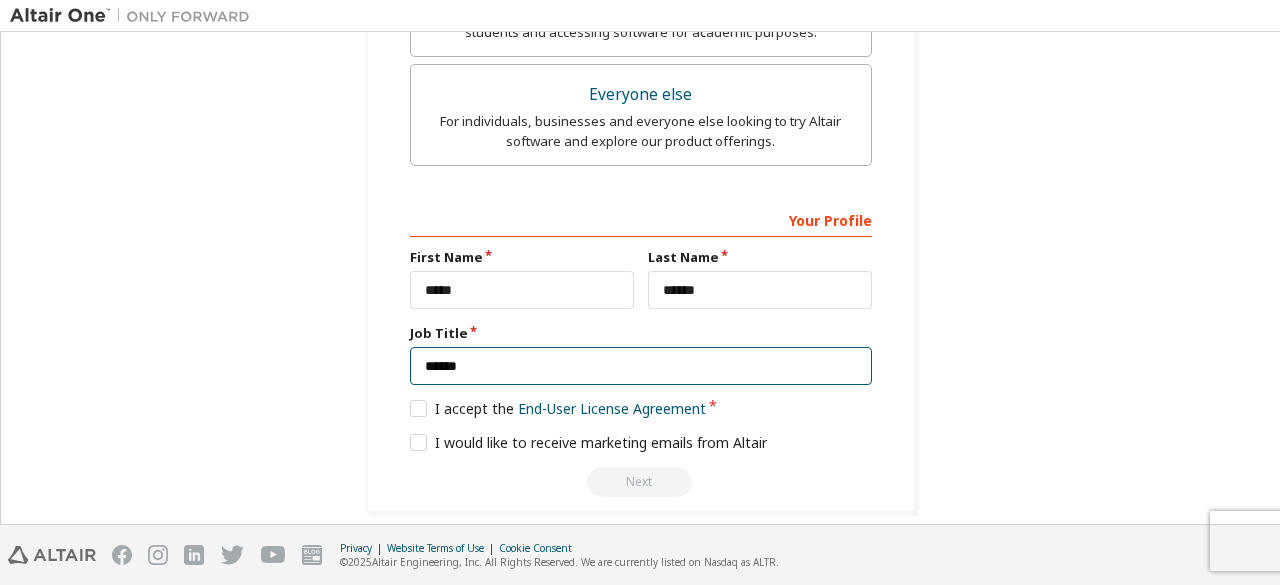 type on "*******" 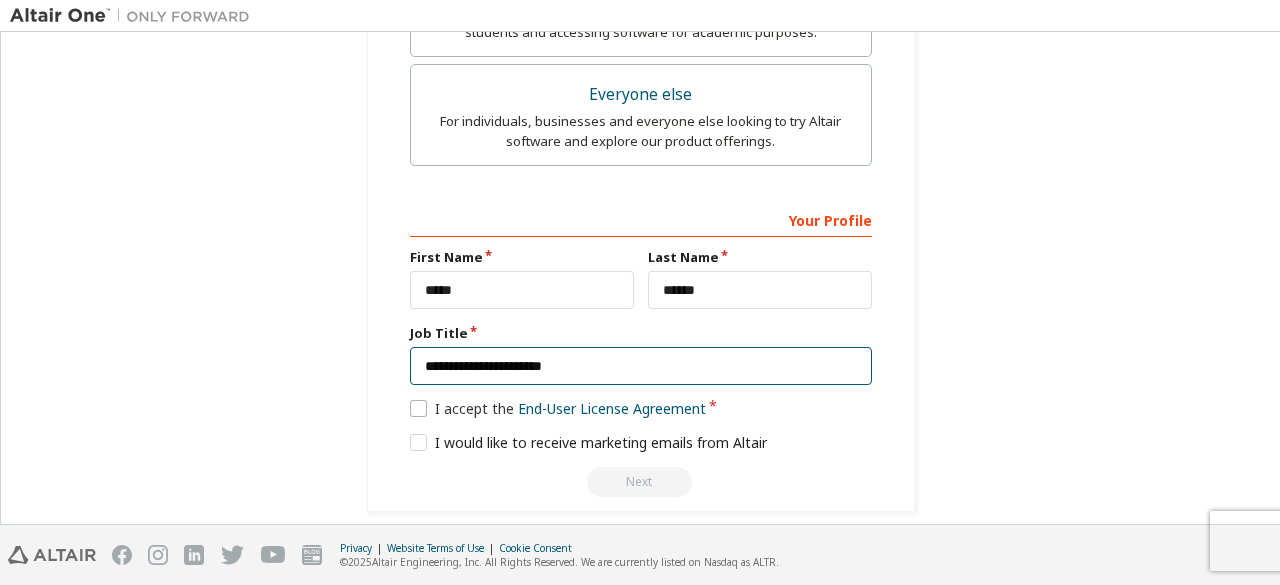 type on "**********" 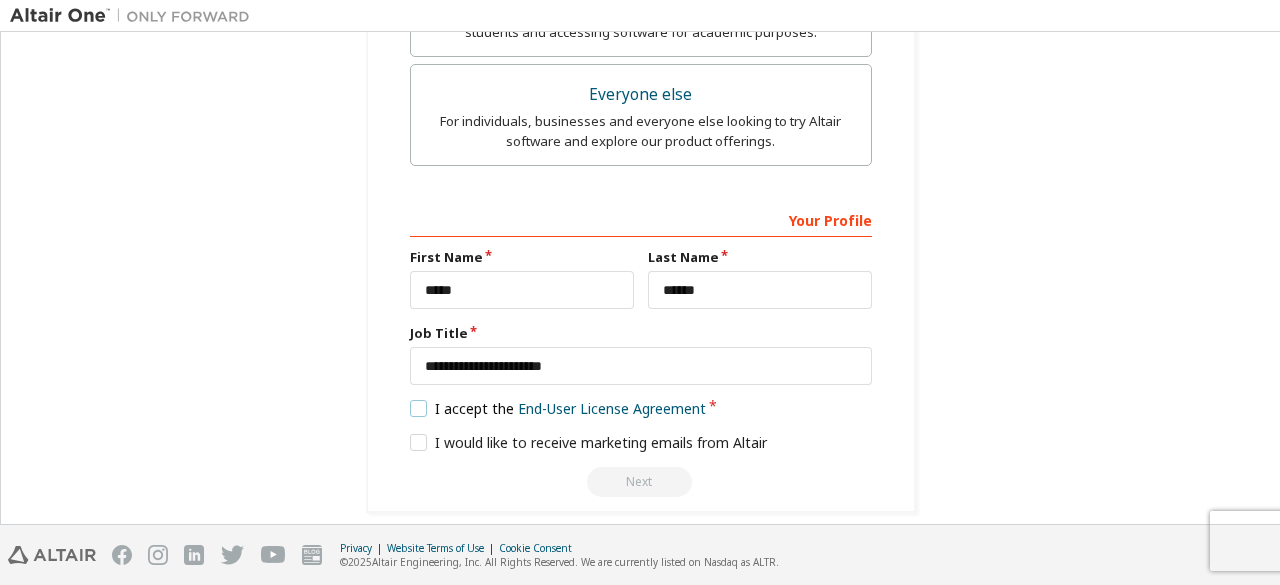 click on "I accept the    End-User License Agreement" at bounding box center [558, 408] 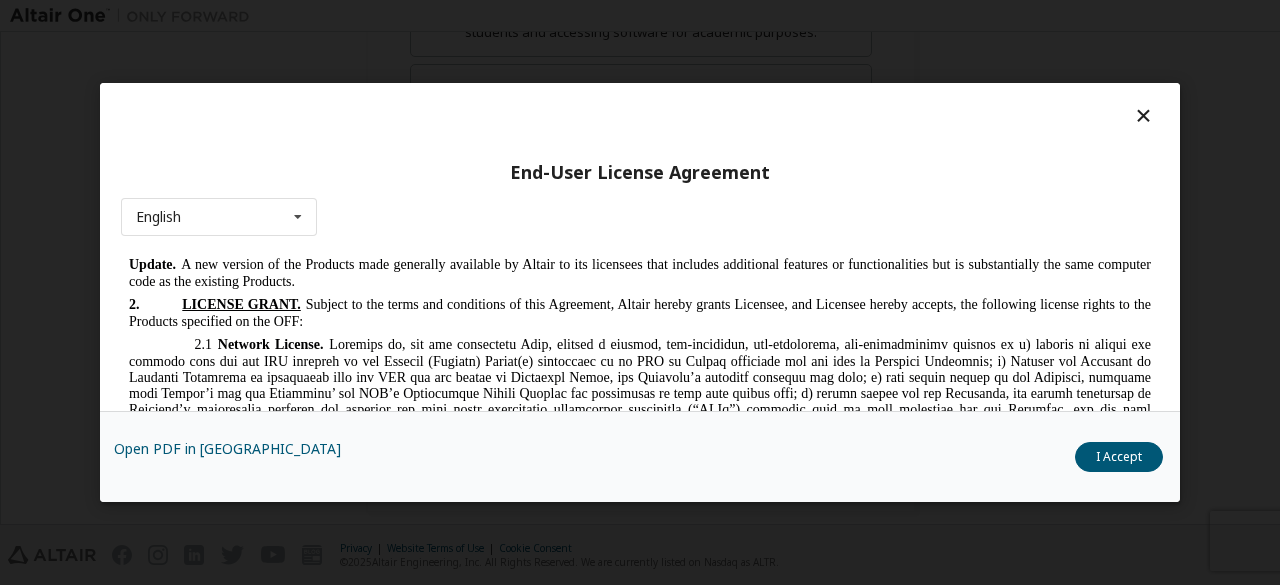 scroll, scrollTop: 1500, scrollLeft: 0, axis: vertical 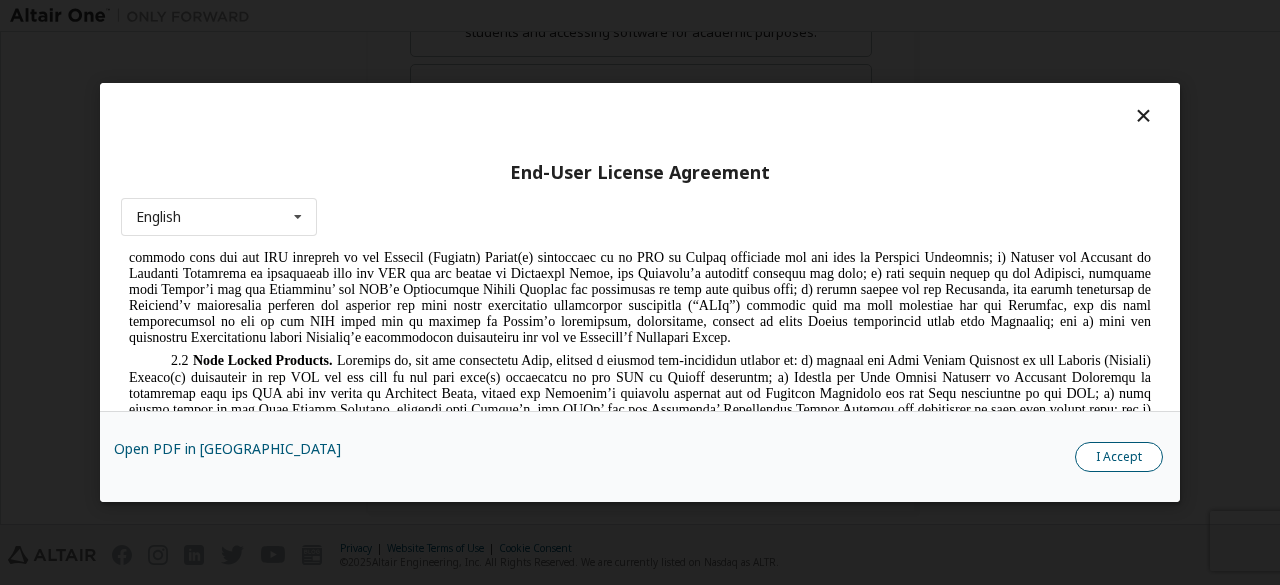 click on "I Accept" at bounding box center [1119, 457] 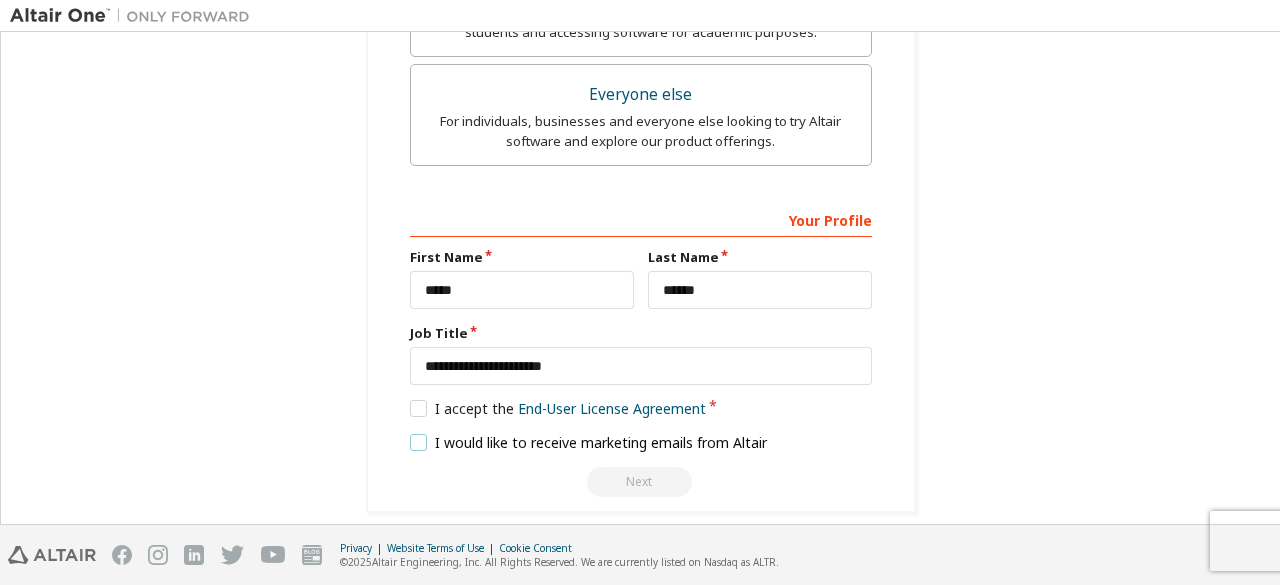 click on "I would like to receive marketing emails from Altair" at bounding box center [589, 442] 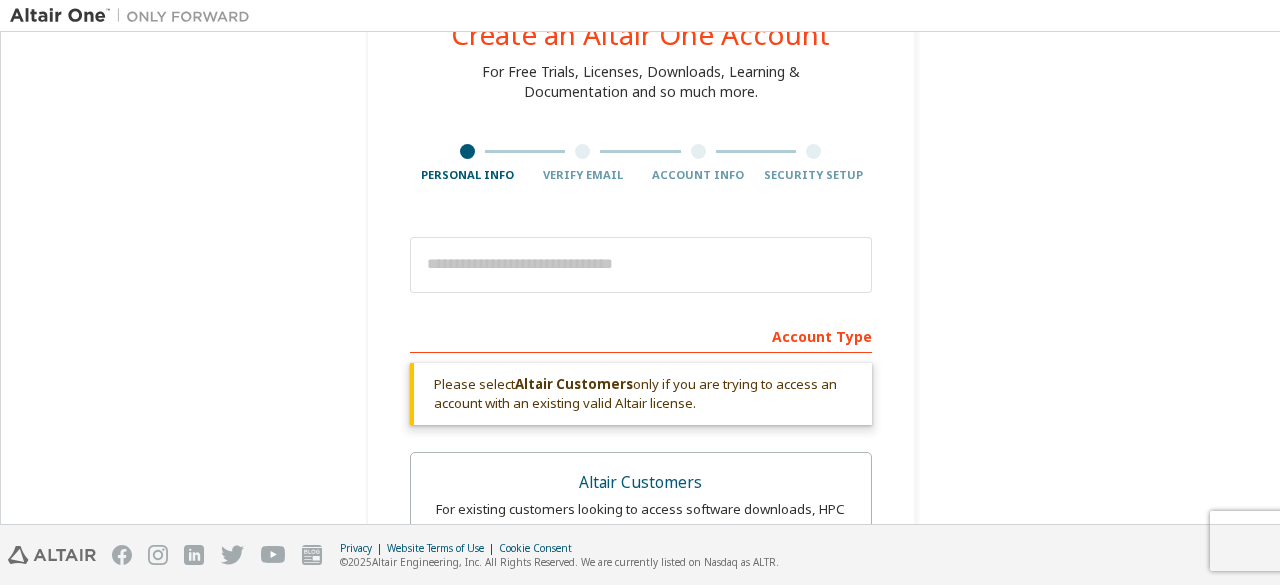 scroll, scrollTop: 0, scrollLeft: 0, axis: both 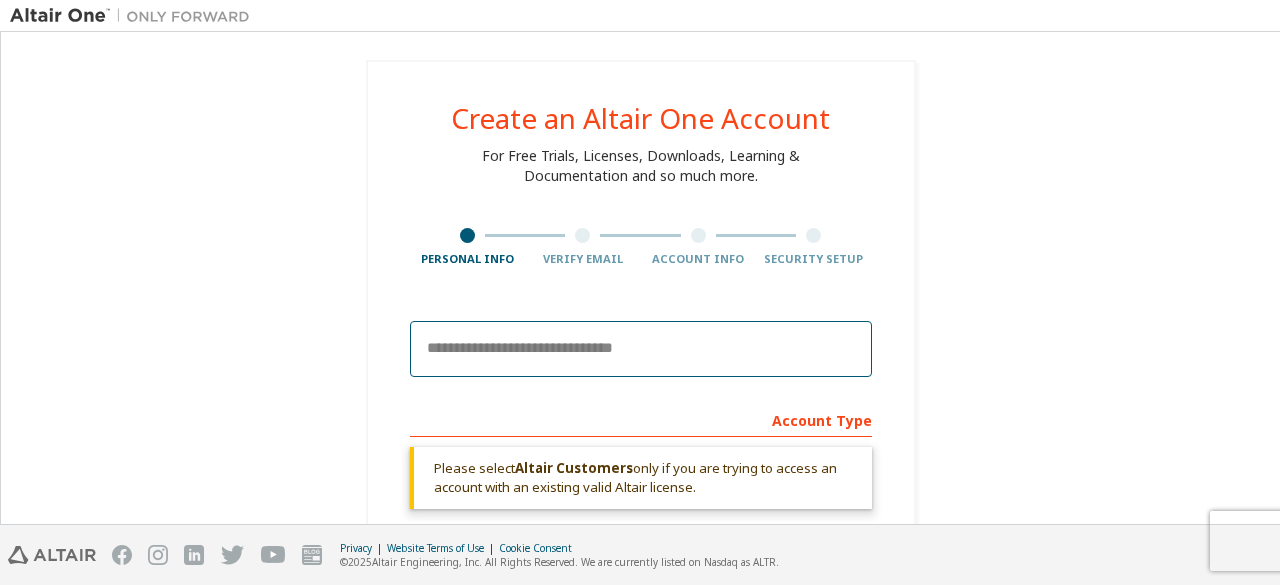 click at bounding box center [641, 349] 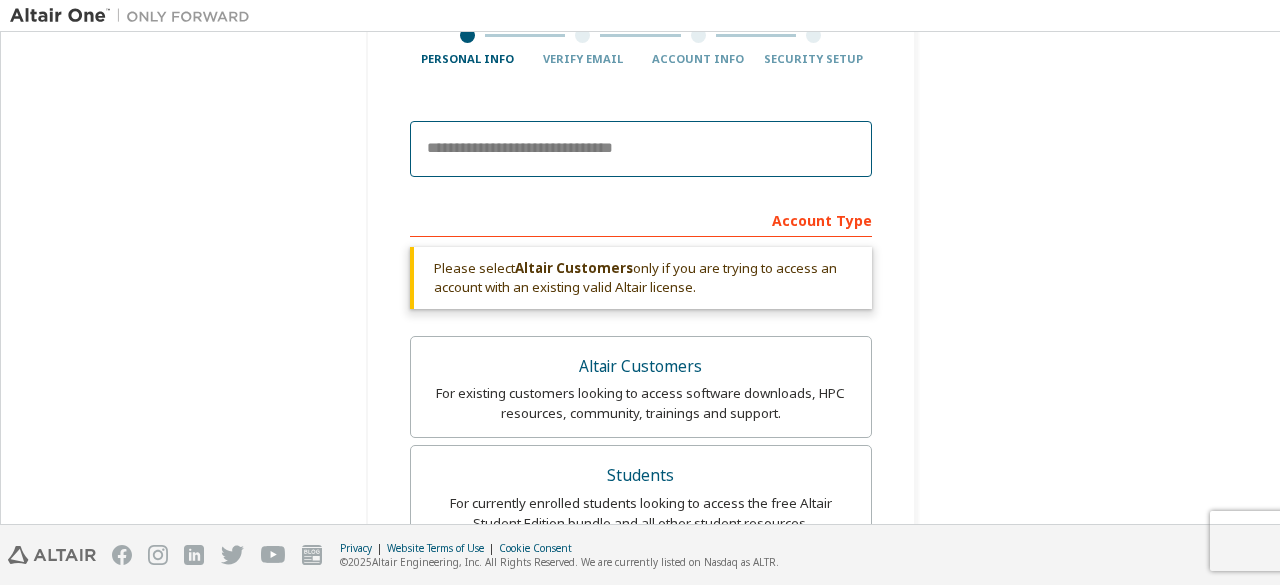 scroll, scrollTop: 100, scrollLeft: 0, axis: vertical 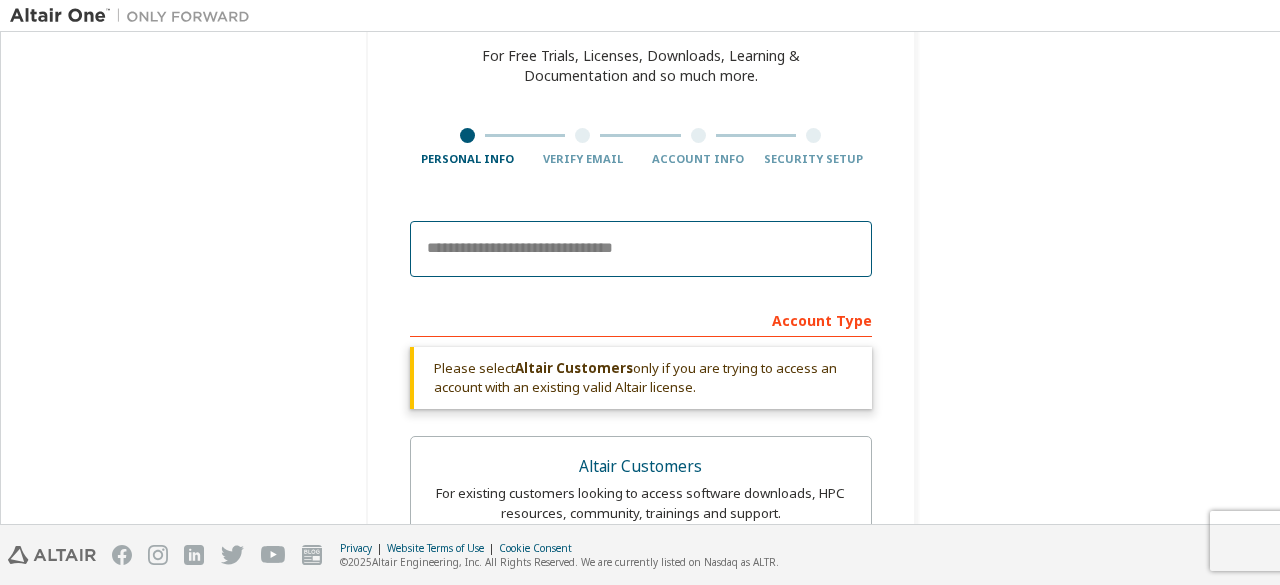 click at bounding box center (641, 249) 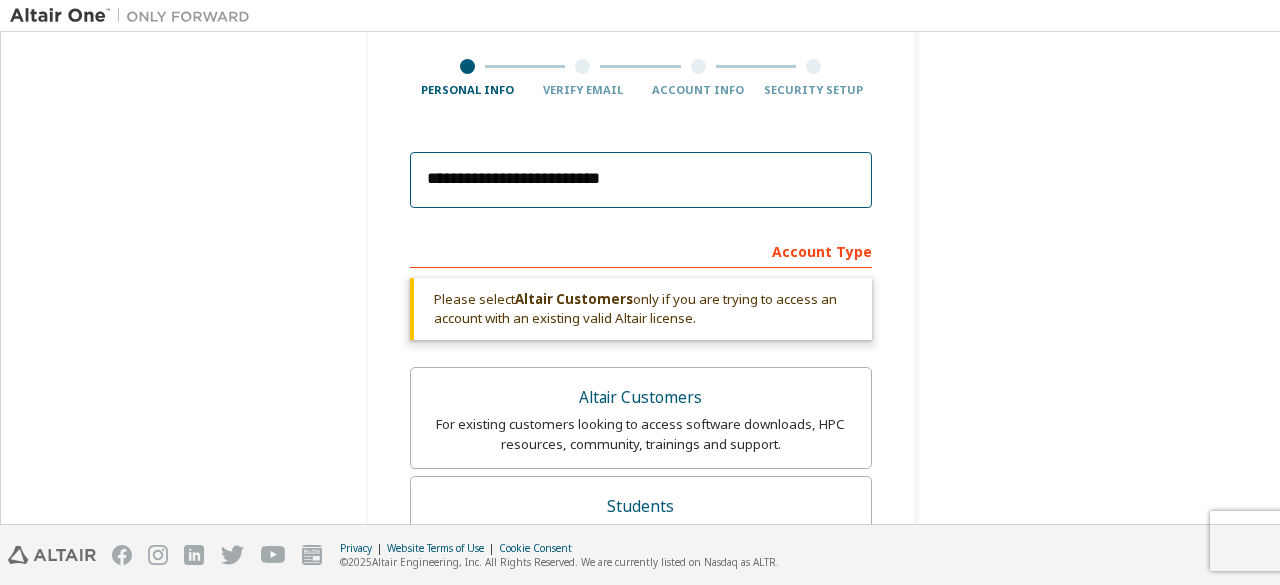 scroll, scrollTop: 0, scrollLeft: 0, axis: both 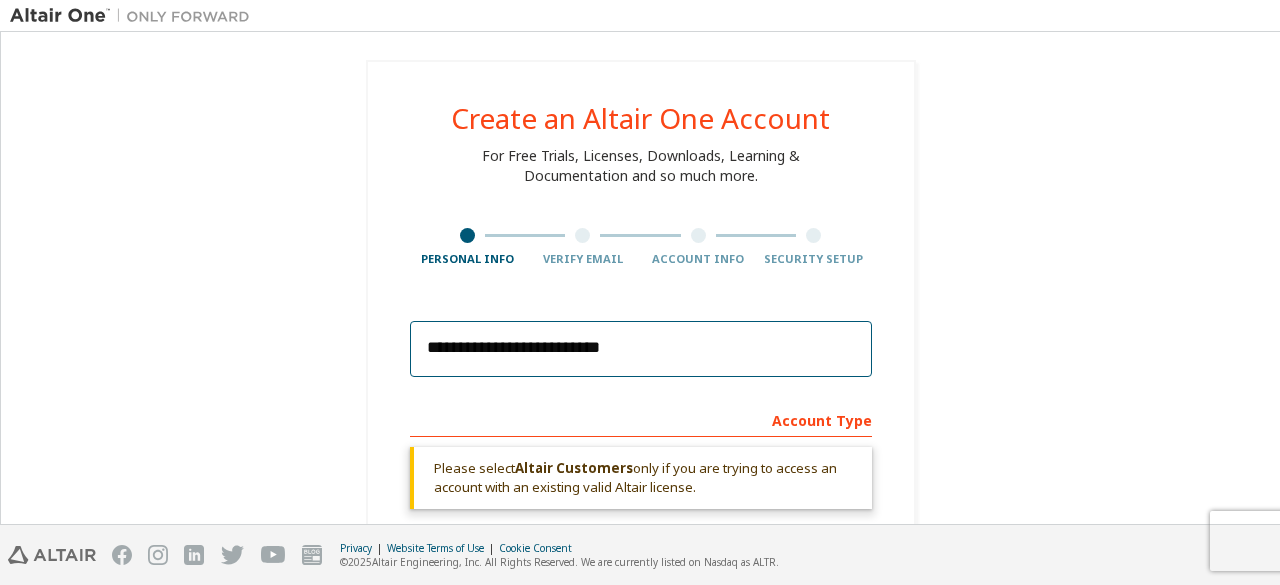 click on "**********" at bounding box center [641, 349] 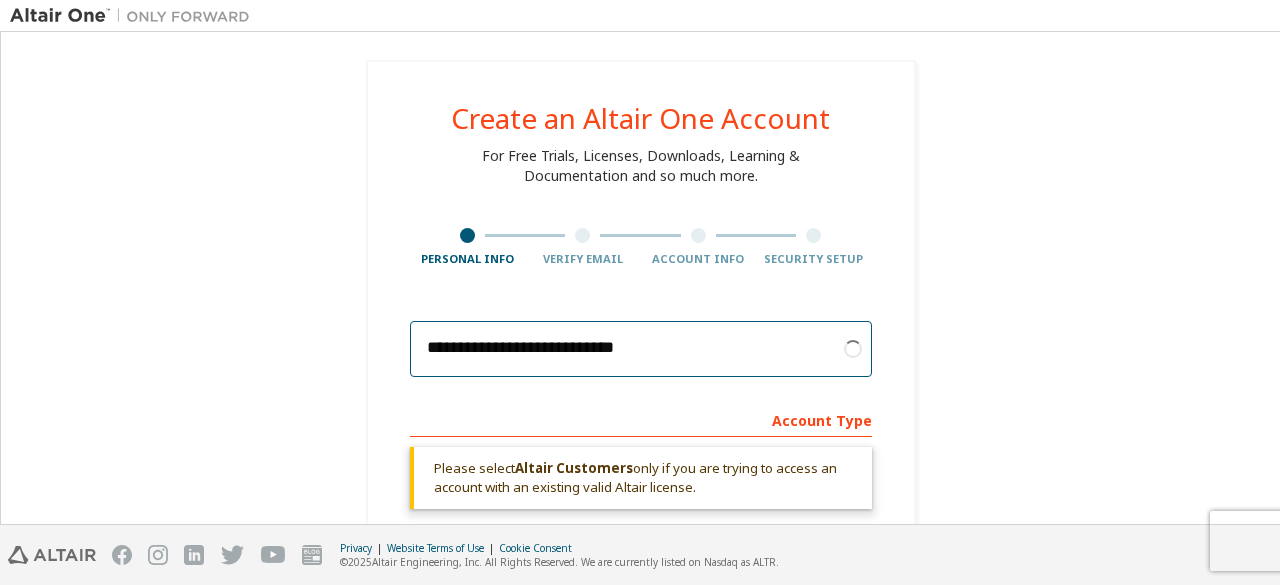 click on "**********" at bounding box center [641, 349] 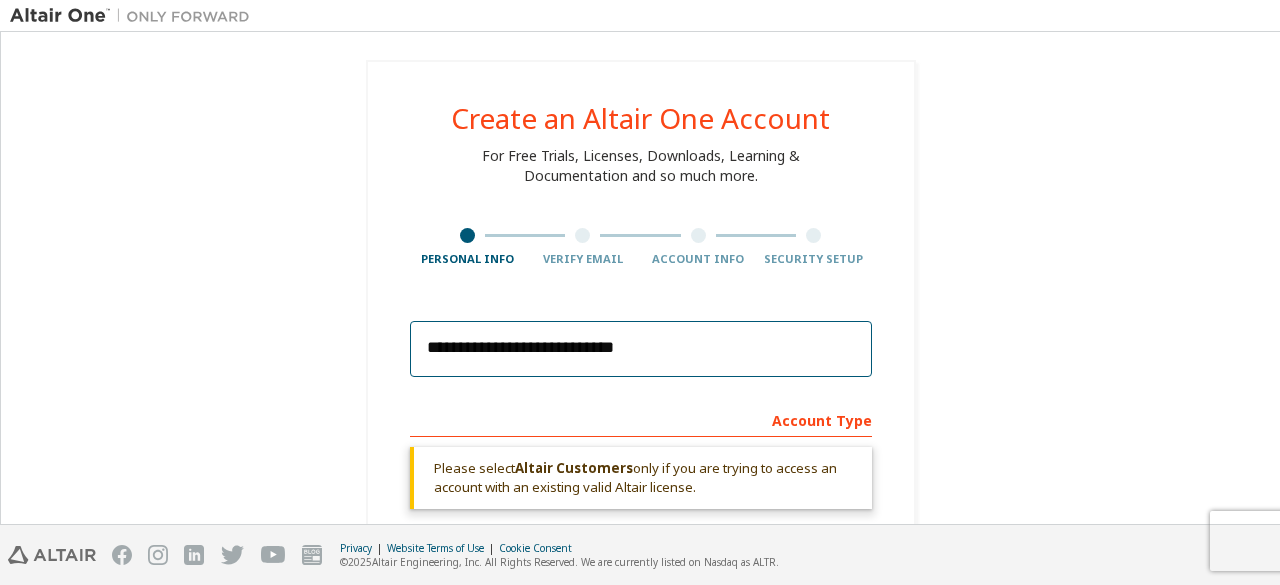 click on "**********" at bounding box center (641, 349) 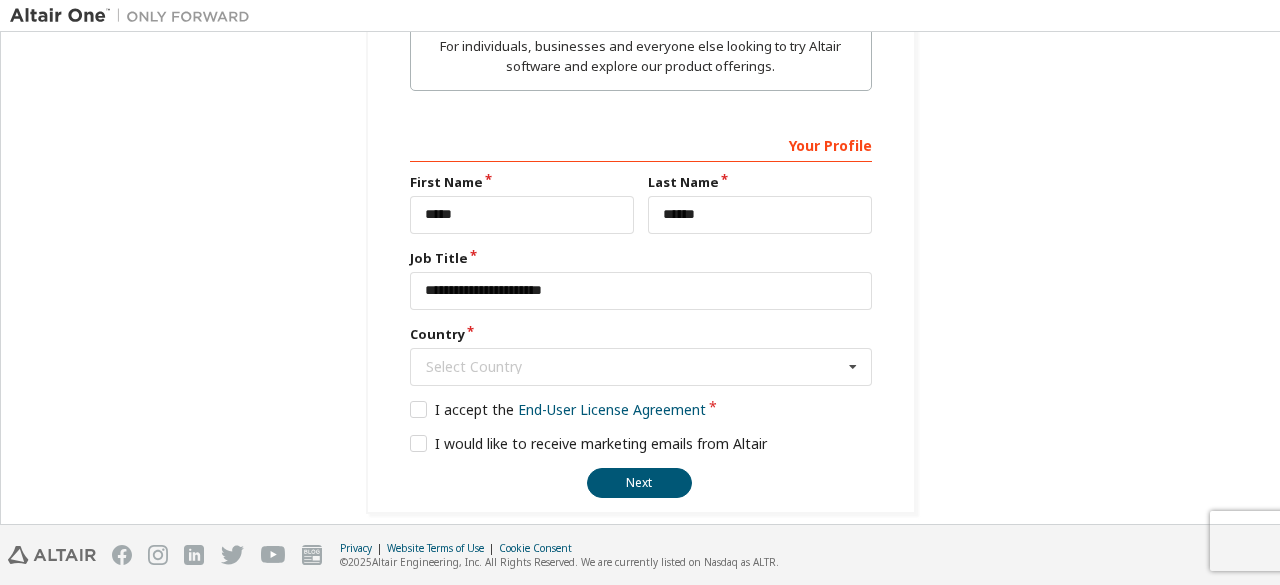 scroll, scrollTop: 812, scrollLeft: 0, axis: vertical 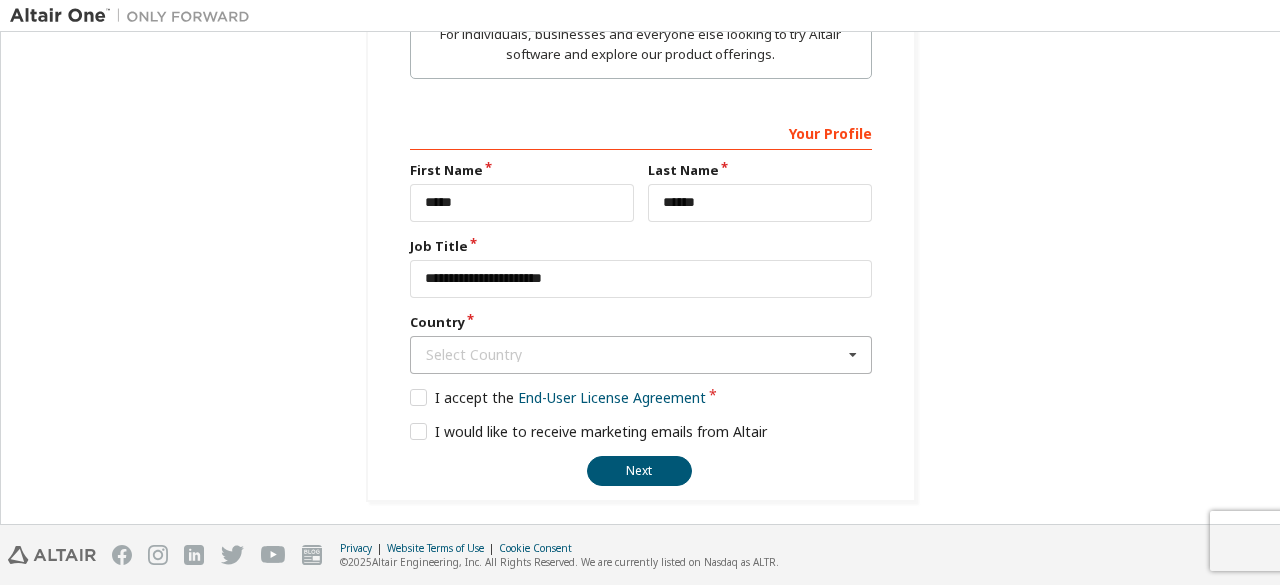 type on "**********" 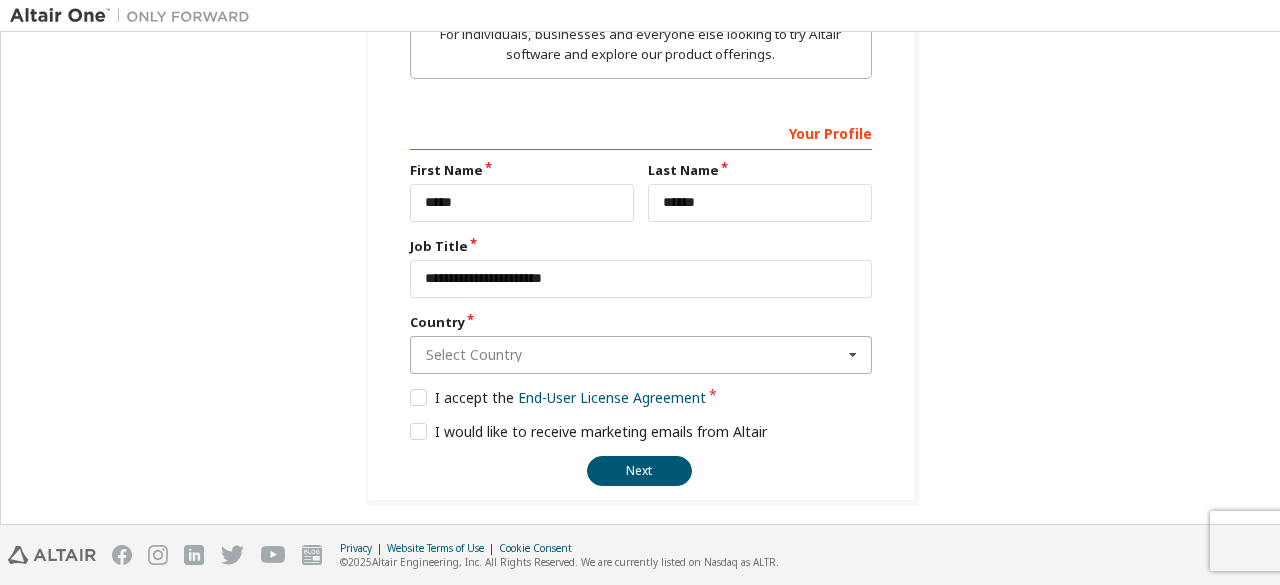 click at bounding box center (642, 355) 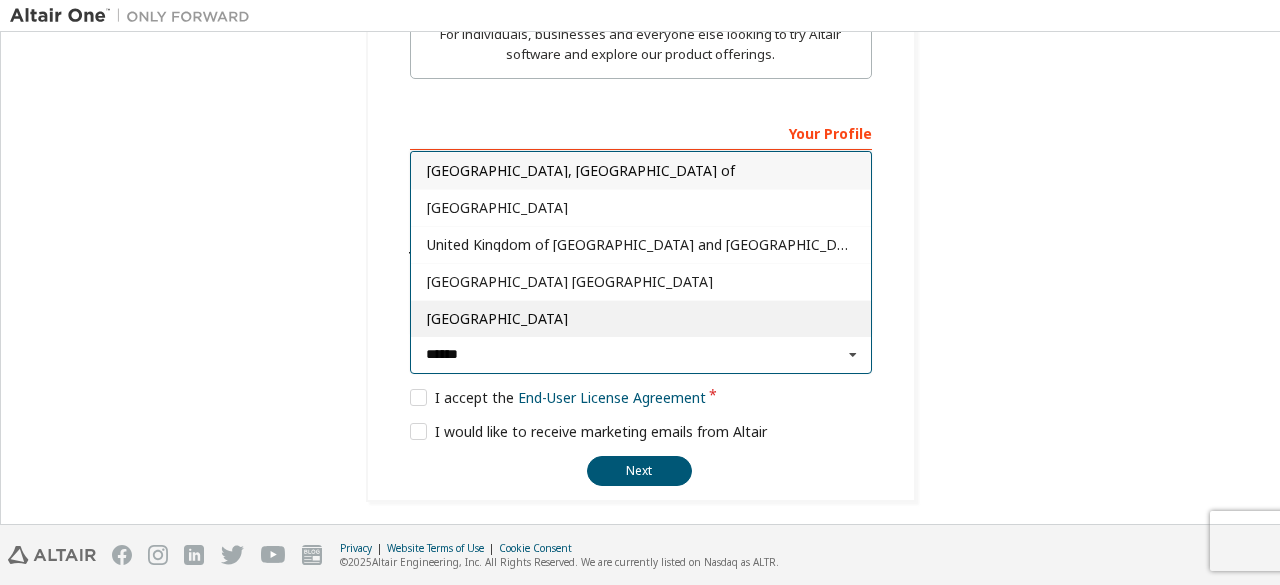type on "******" 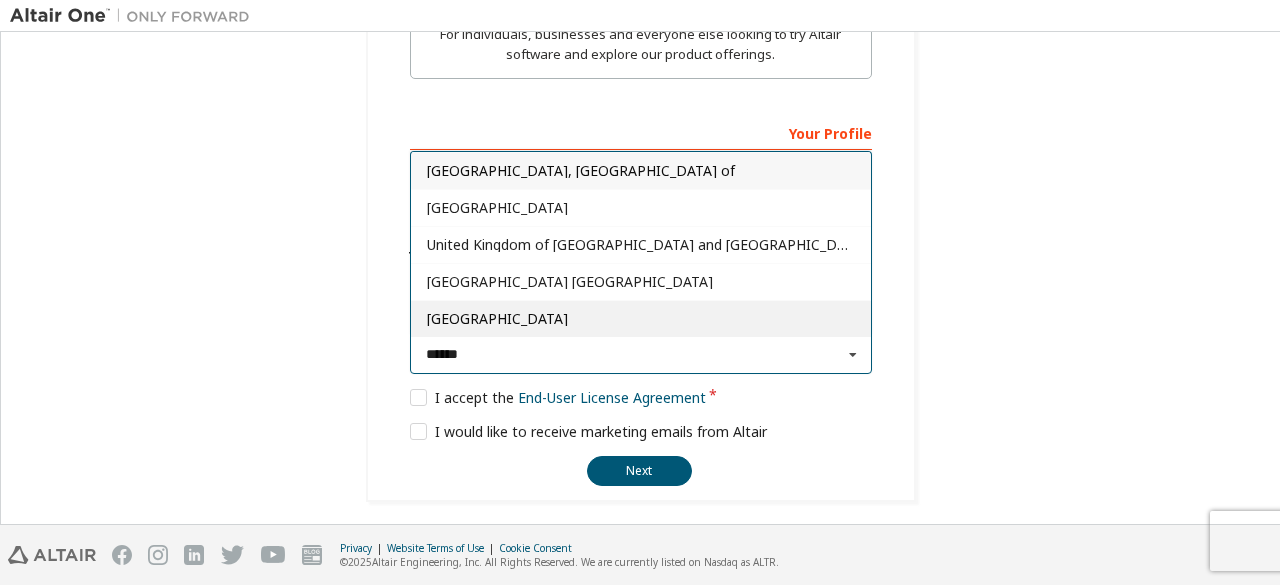click on "[GEOGRAPHIC_DATA]" at bounding box center [641, 319] 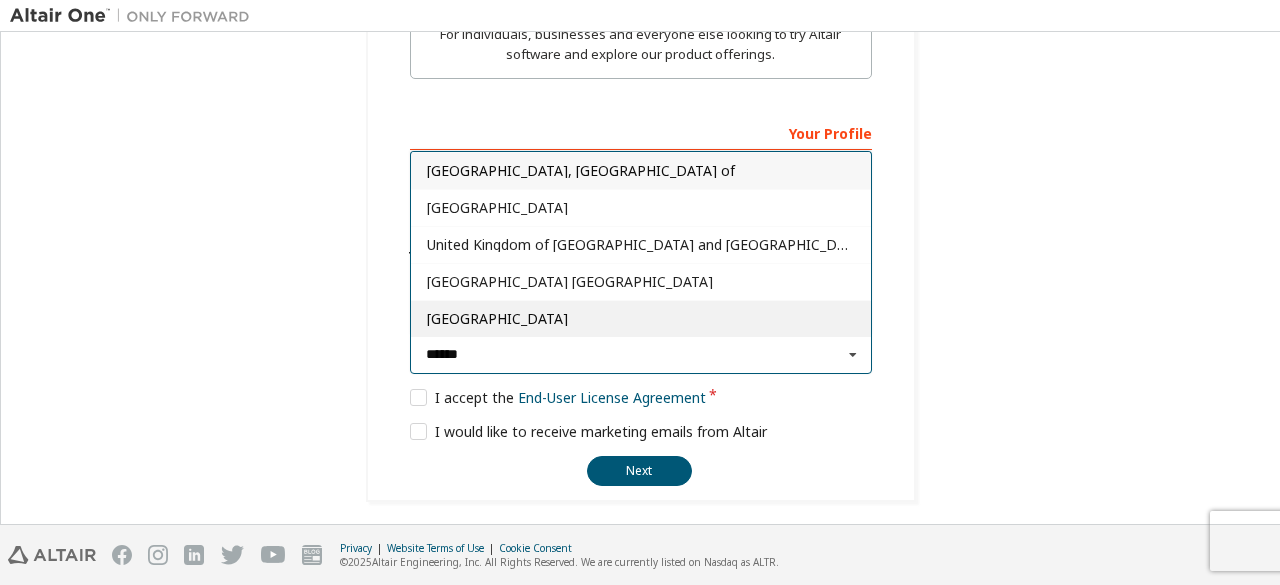 type on "***" 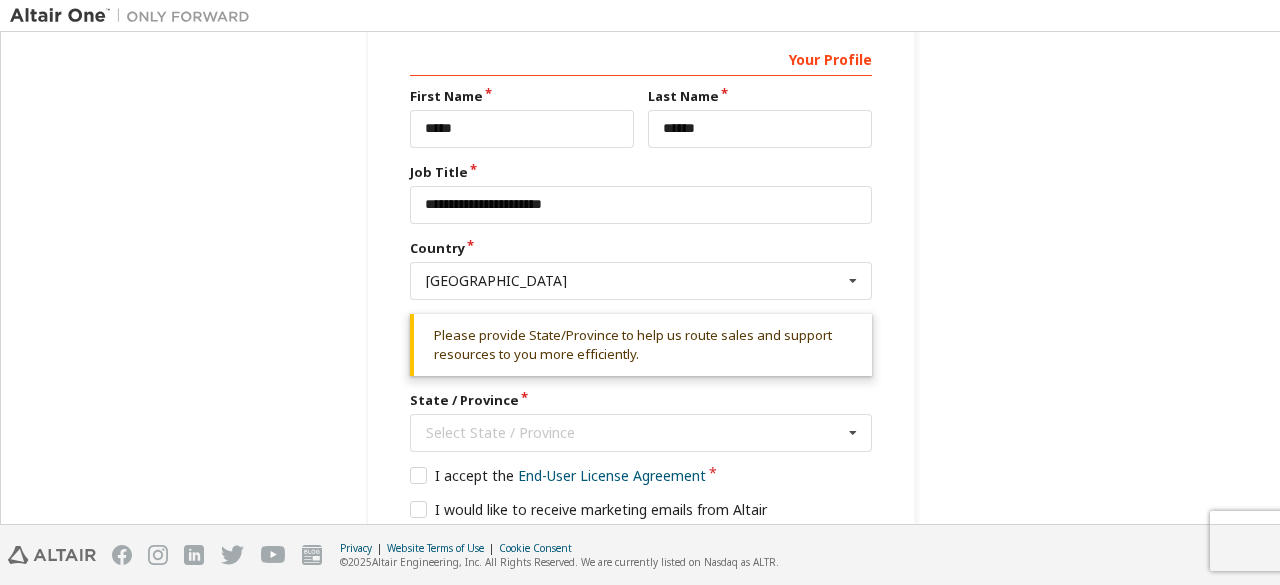 scroll, scrollTop: 964, scrollLeft: 0, axis: vertical 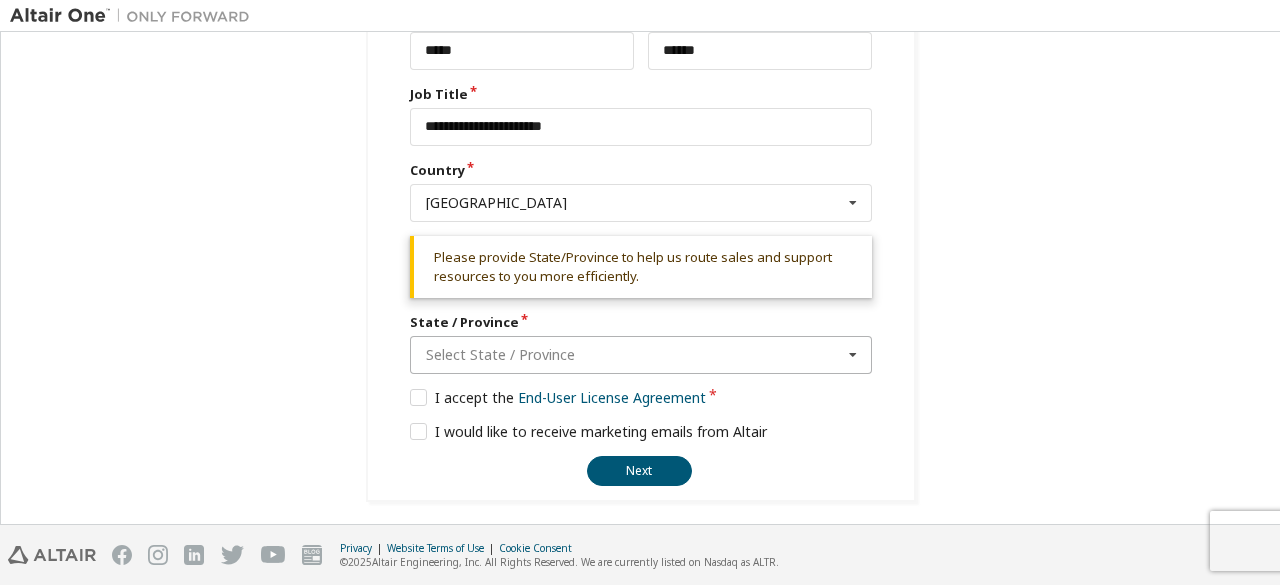 click at bounding box center [642, 355] 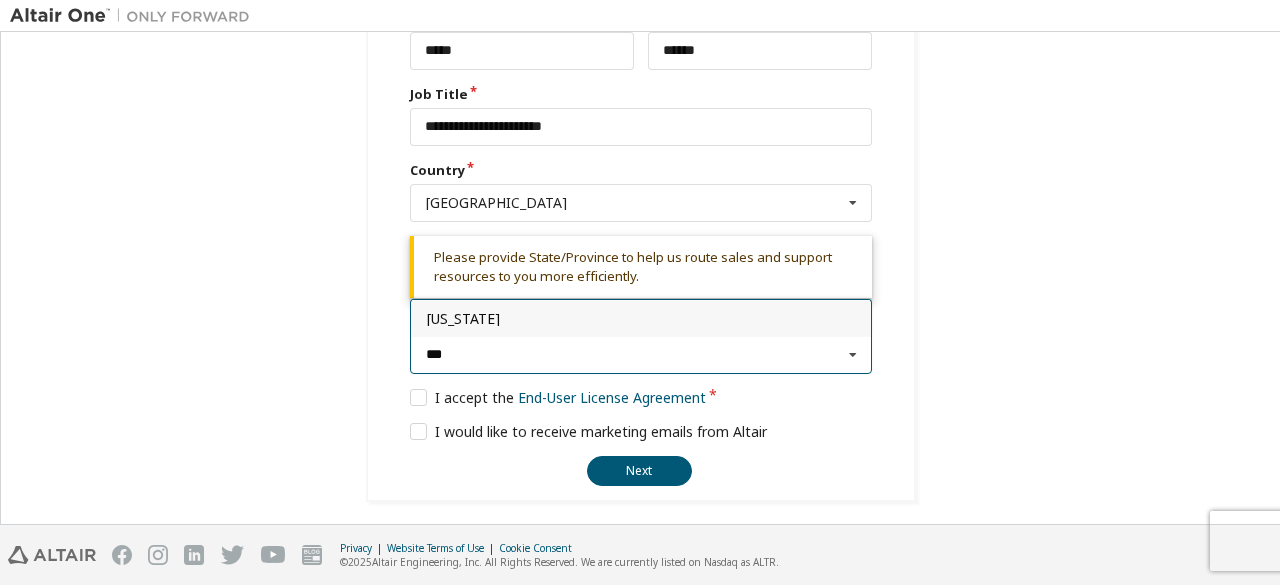 type on "***" 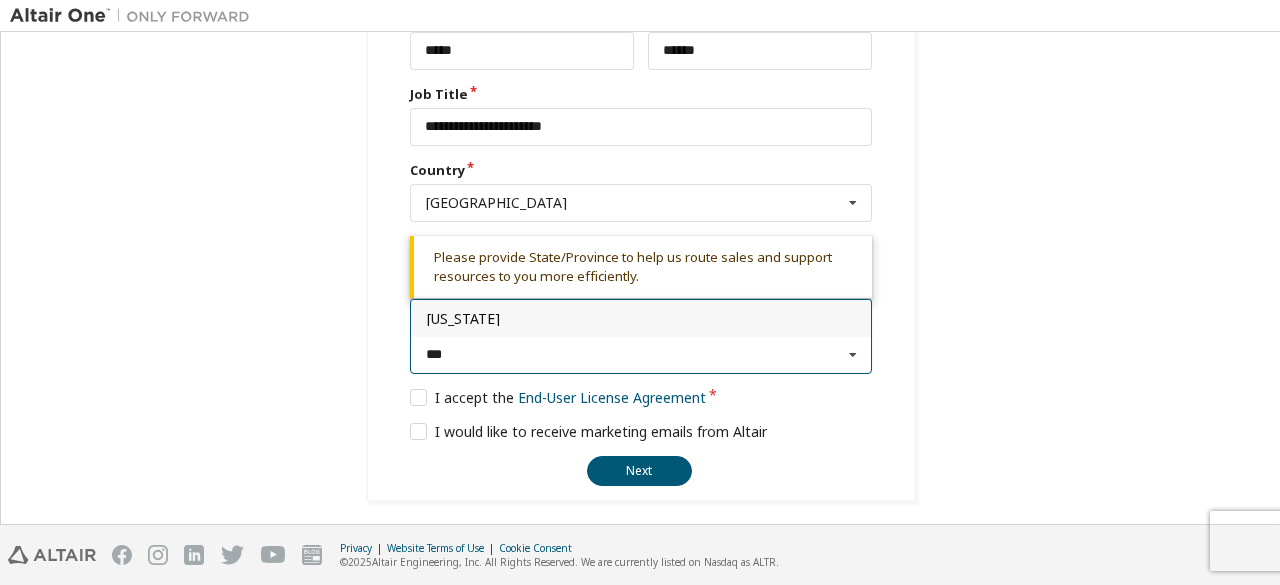 click on "[US_STATE]" at bounding box center (641, 318) 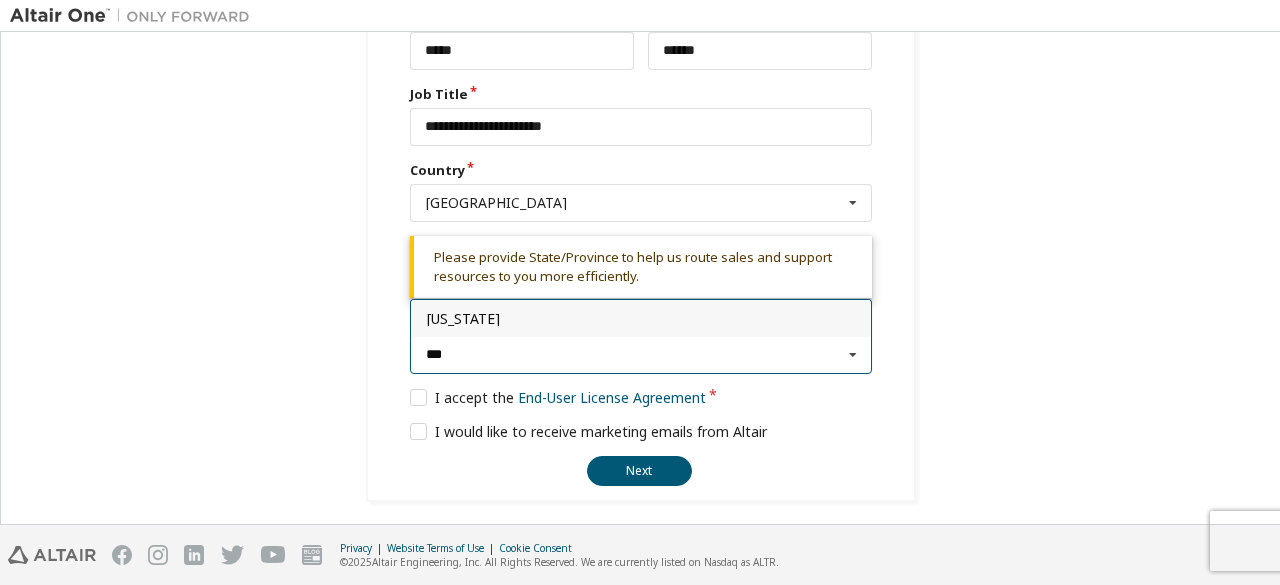 type on "**" 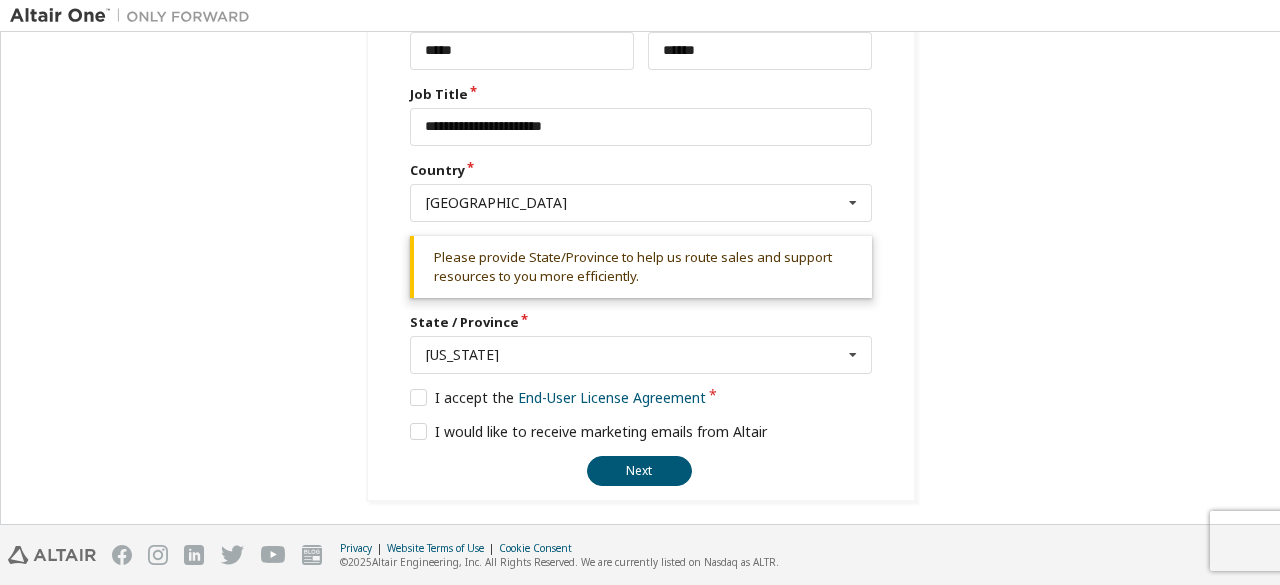 click on "**********" at bounding box center [640, -201] 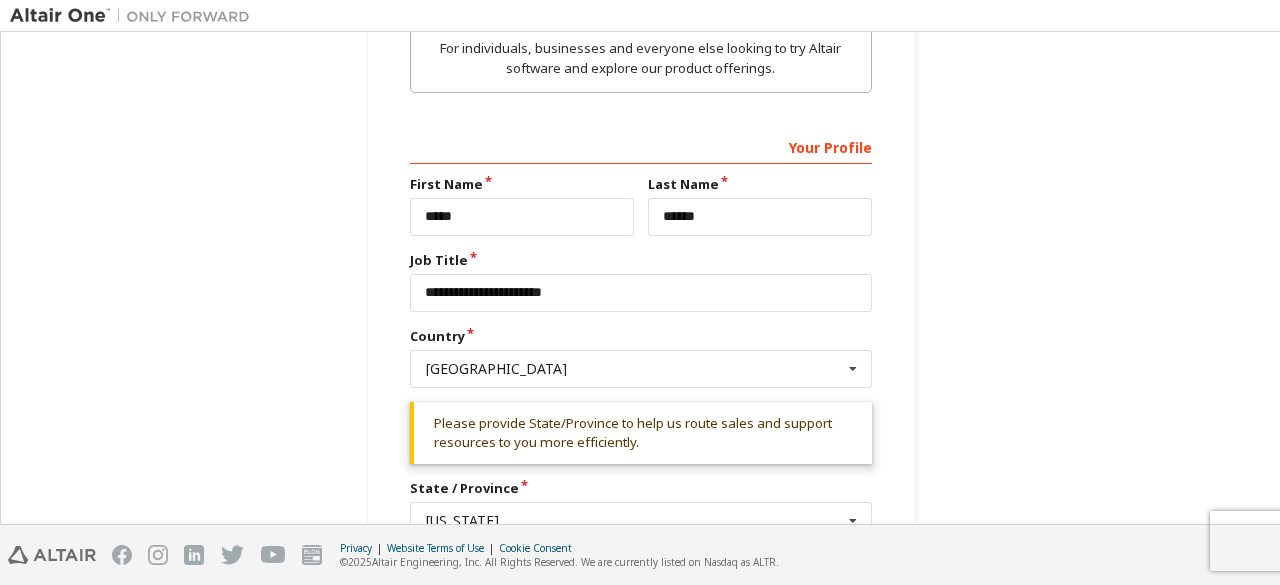 scroll, scrollTop: 964, scrollLeft: 0, axis: vertical 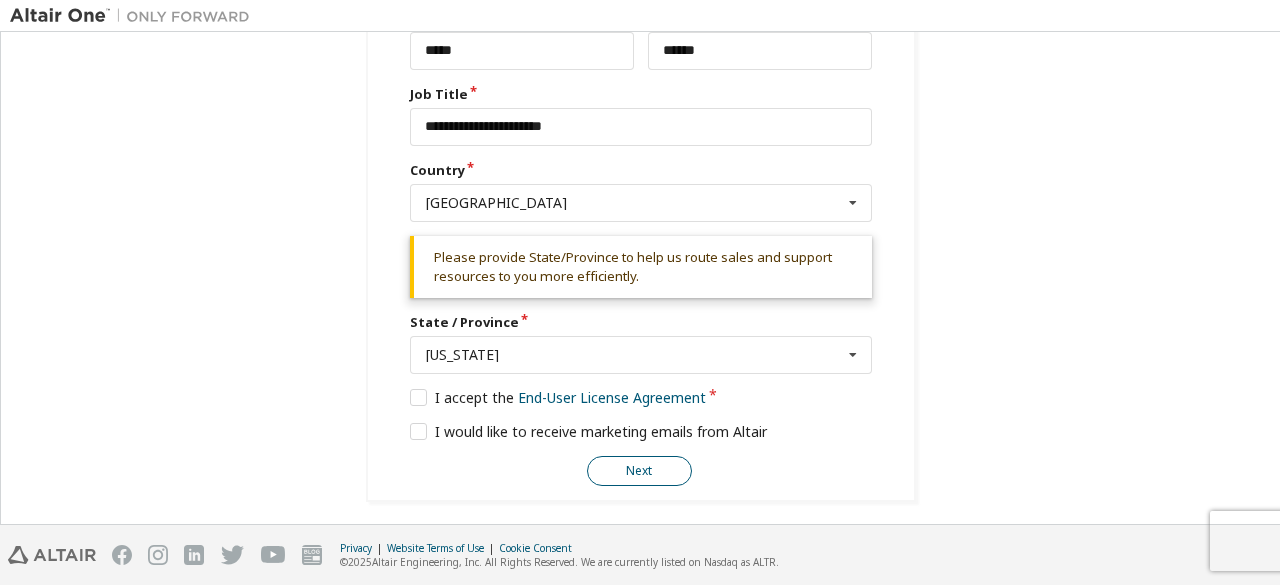 click on "Next" at bounding box center [639, 471] 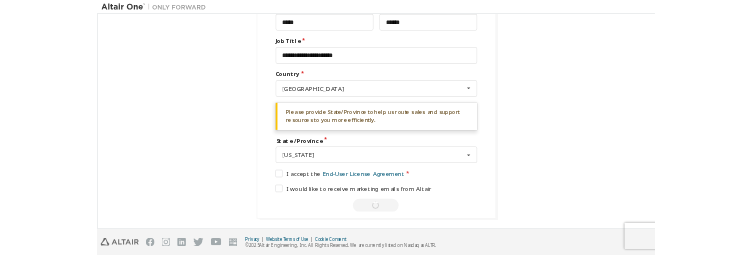 scroll, scrollTop: 58, scrollLeft: 0, axis: vertical 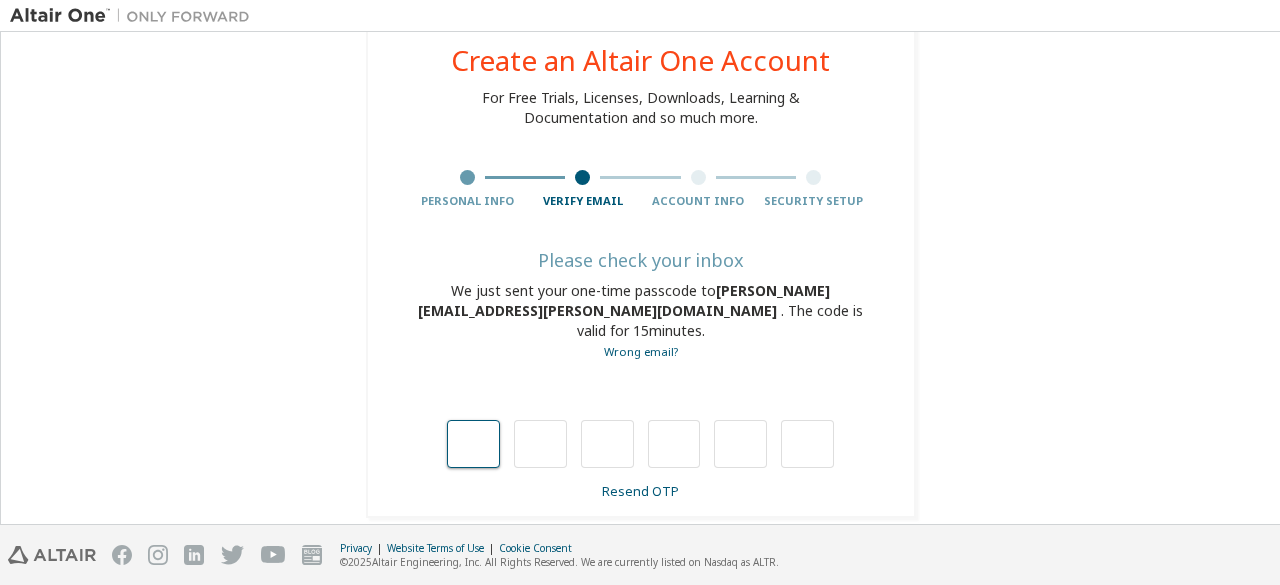 click at bounding box center [473, 444] 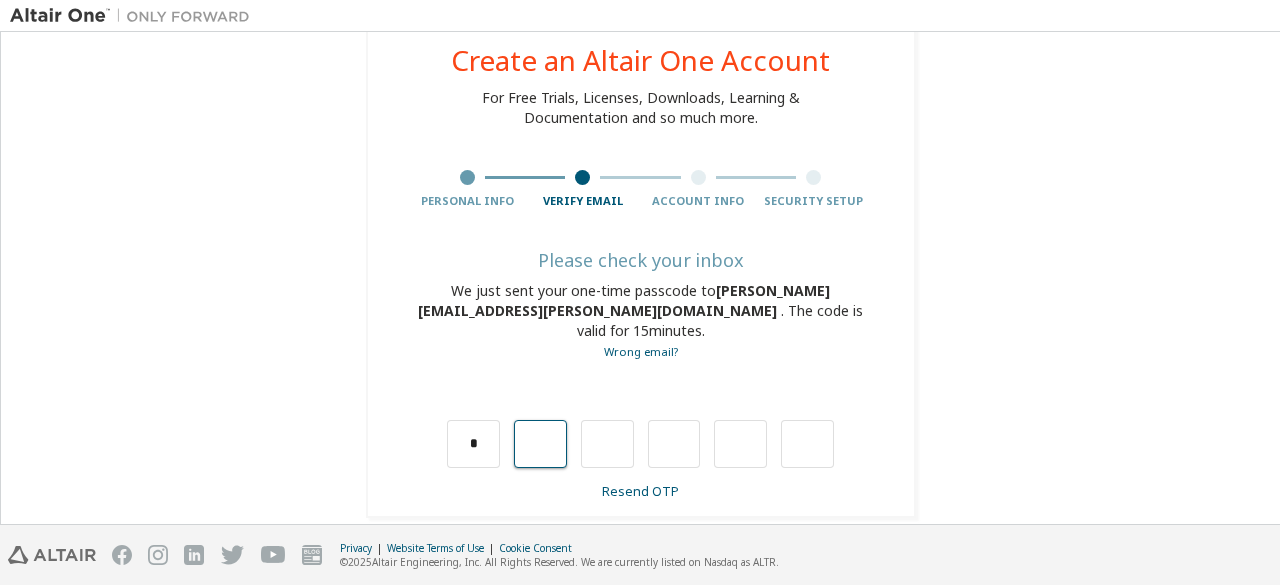 type on "*" 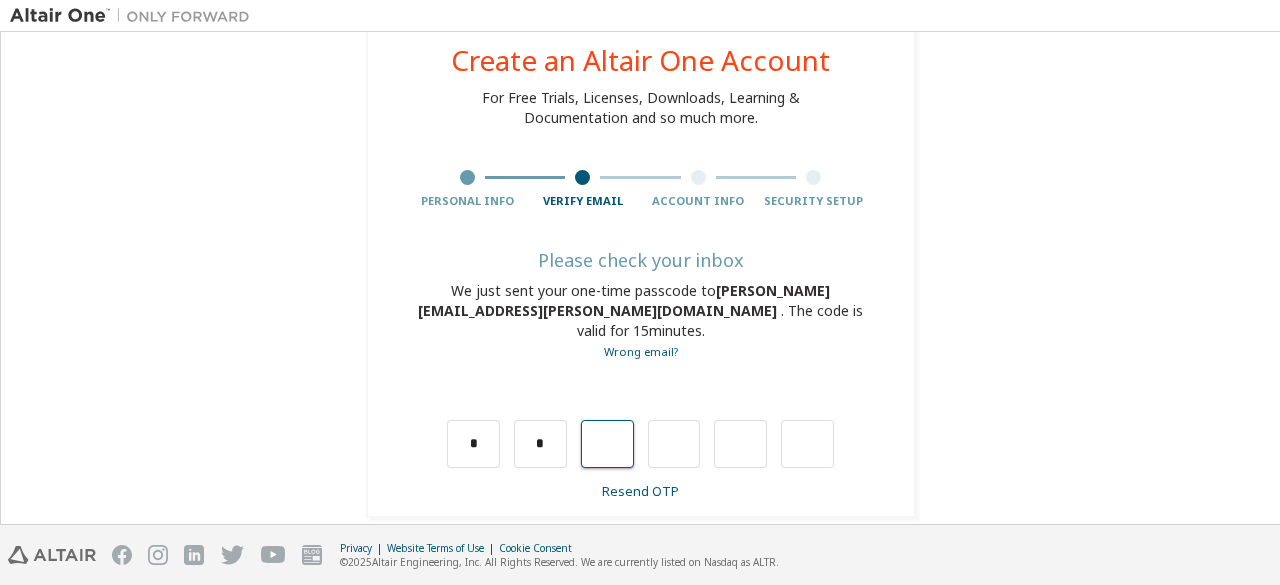 type on "*" 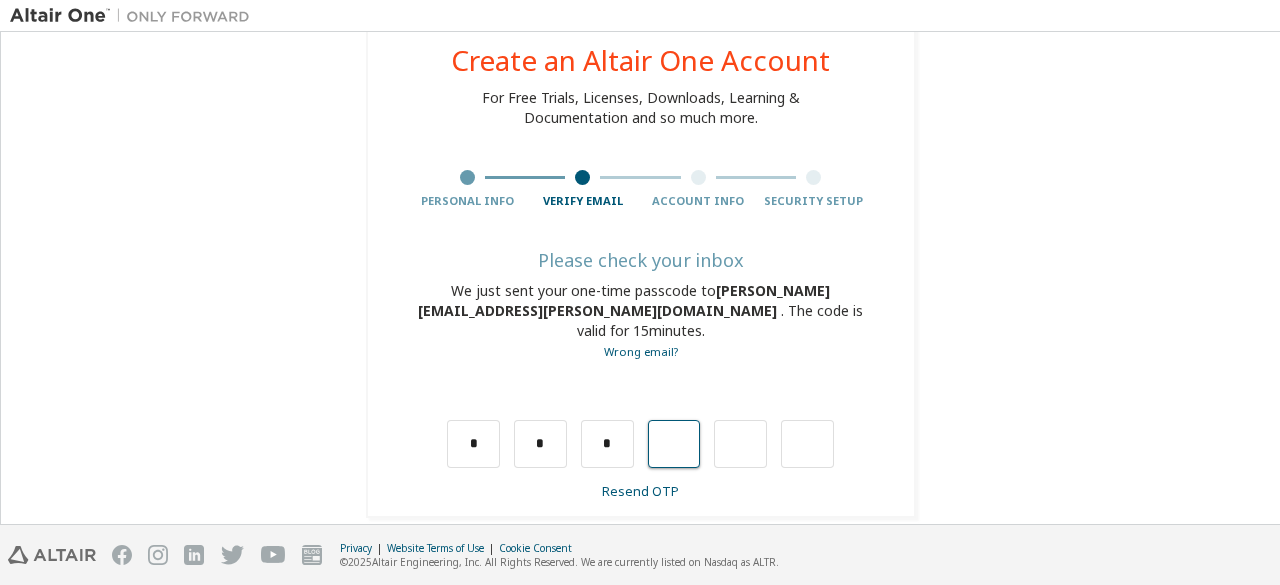 type on "*" 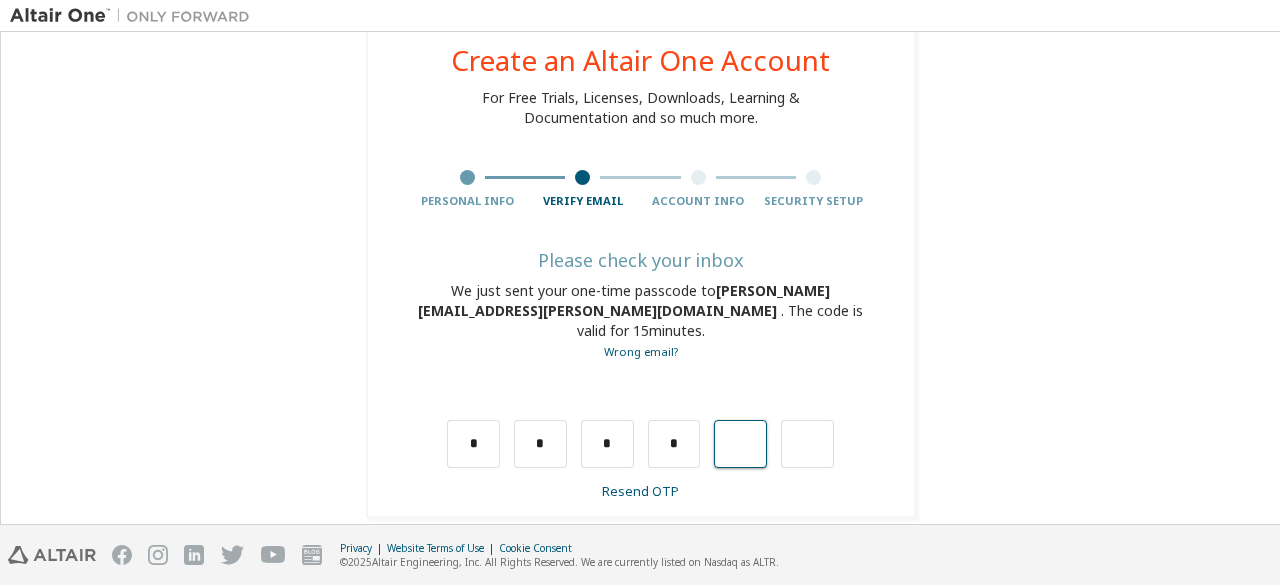 type on "*" 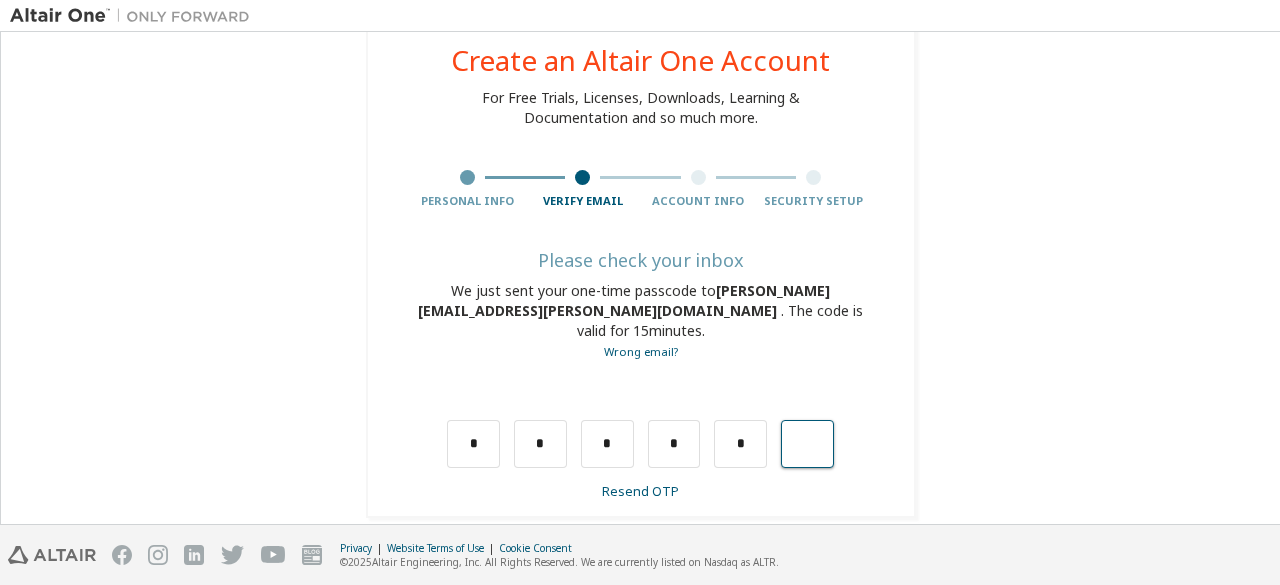 type on "*" 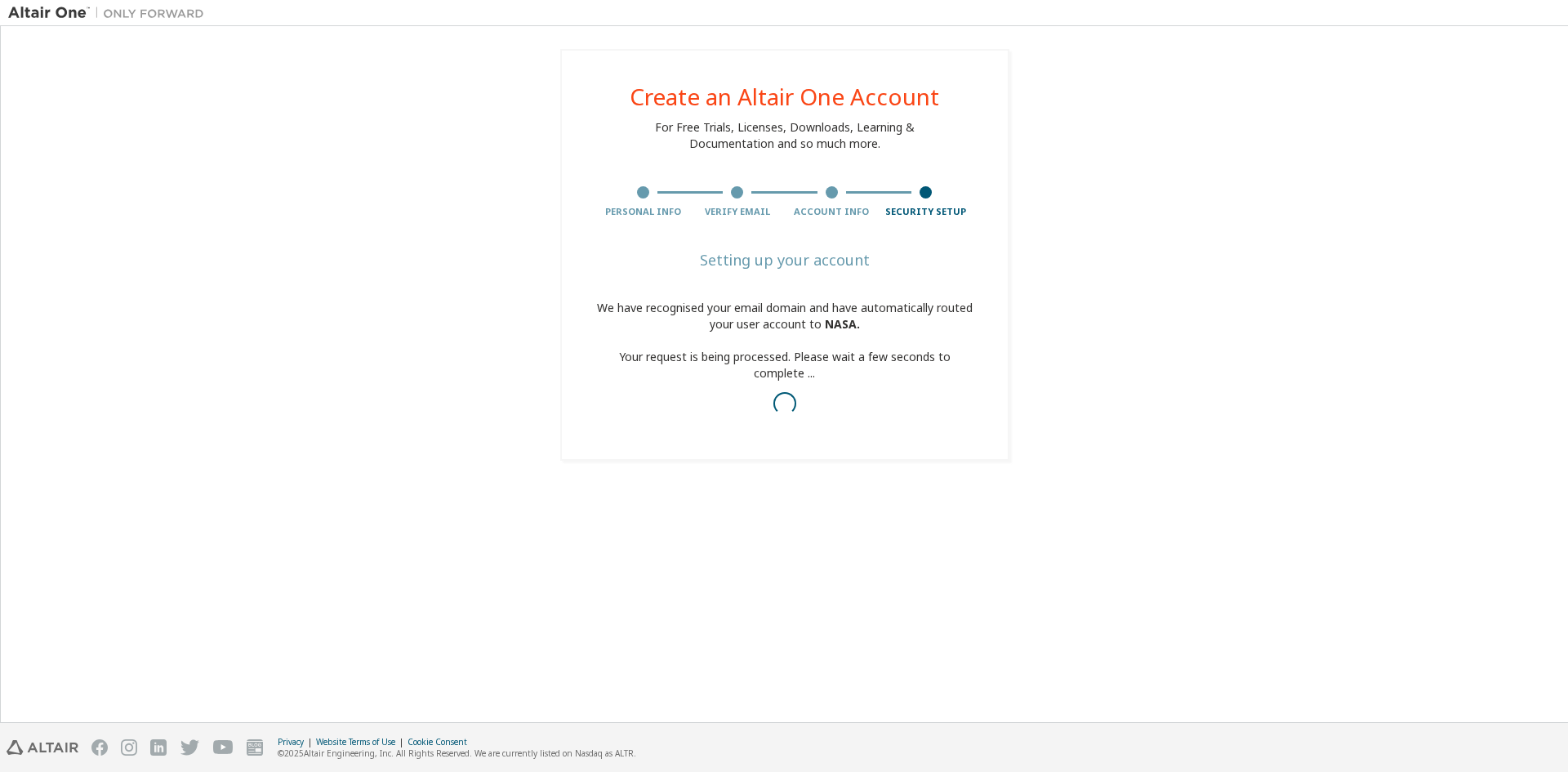 scroll, scrollTop: 0, scrollLeft: 0, axis: both 